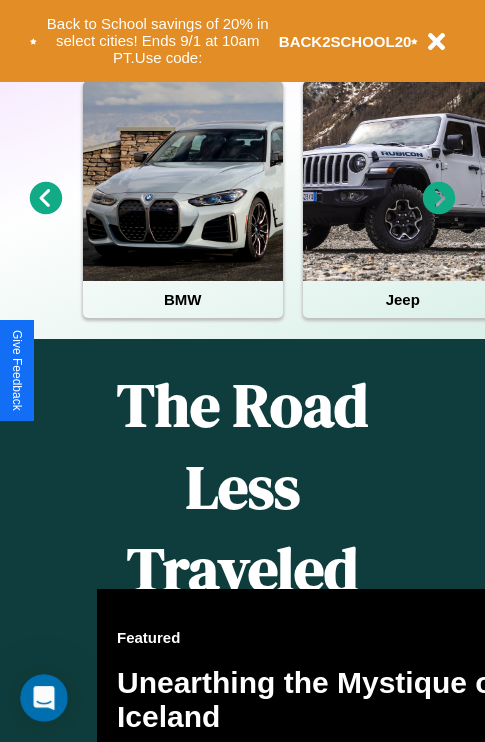 scroll, scrollTop: 1285, scrollLeft: 0, axis: vertical 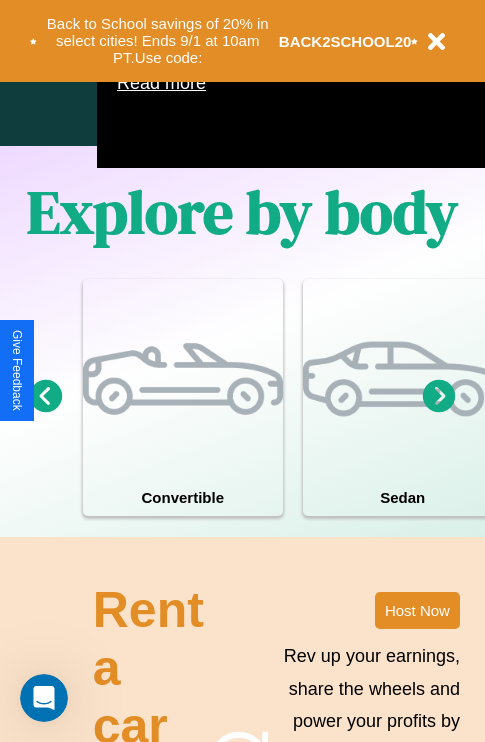 click 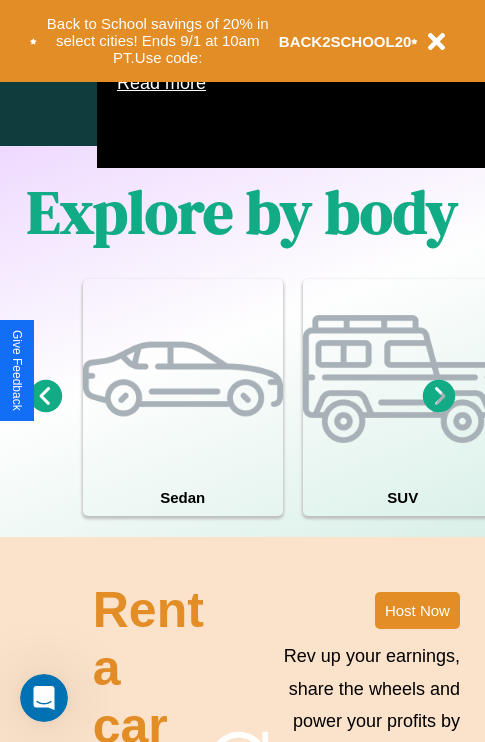 click 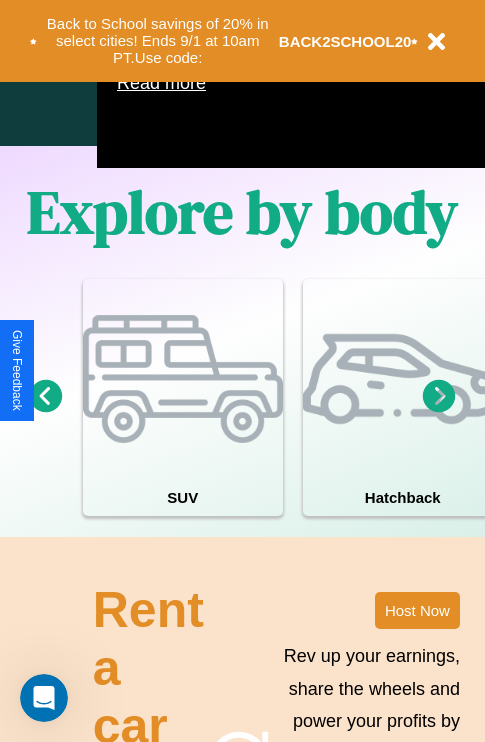 click 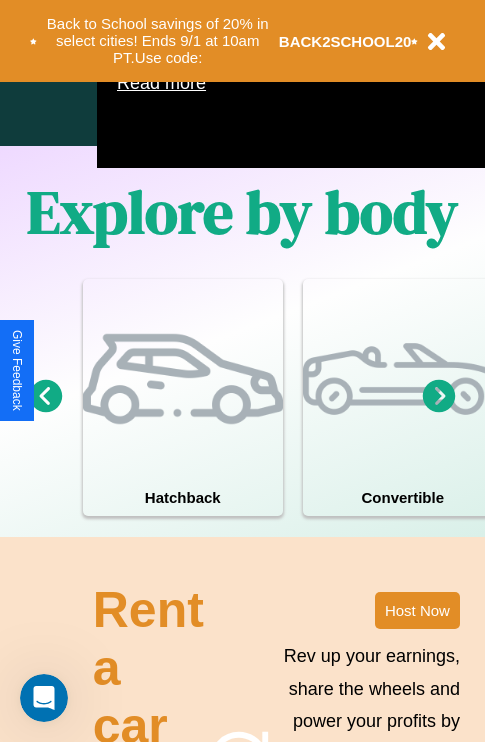 click 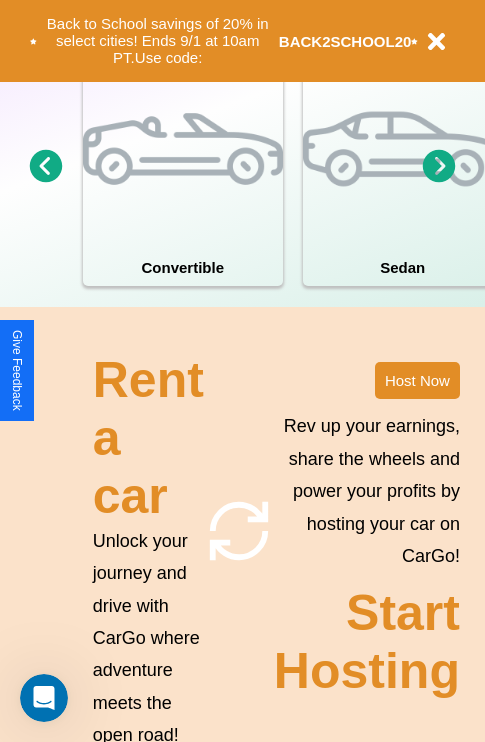 scroll, scrollTop: 1558, scrollLeft: 0, axis: vertical 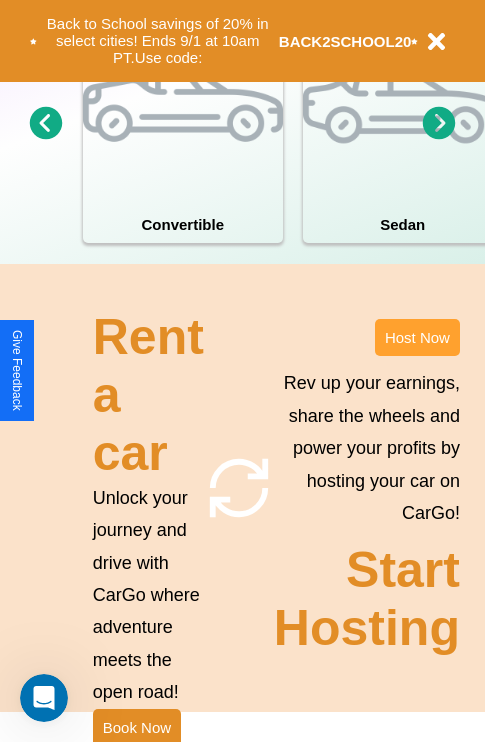 click on "Host Now" at bounding box center [417, 337] 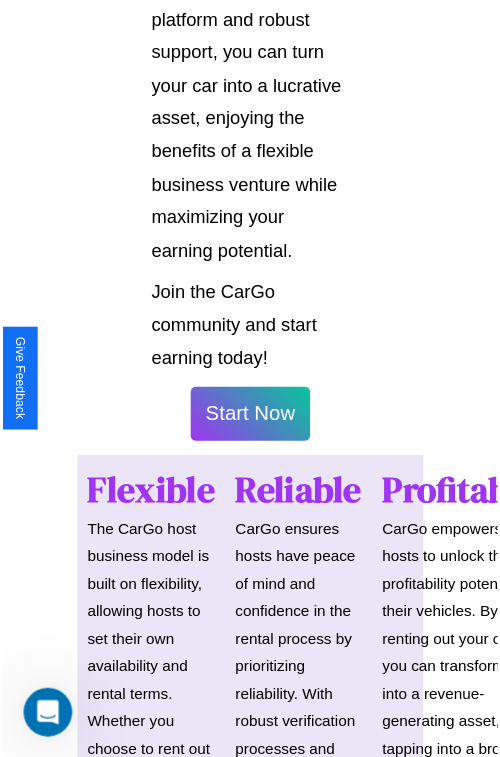scroll, scrollTop: 1417, scrollLeft: 0, axis: vertical 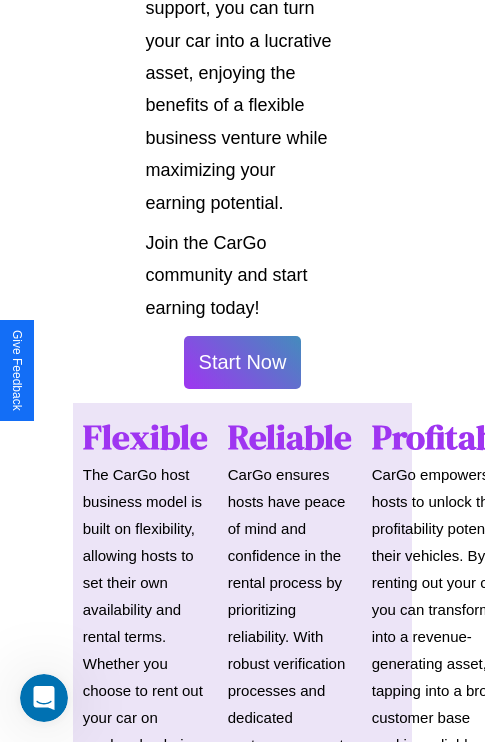click on "Start Now" at bounding box center [243, 362] 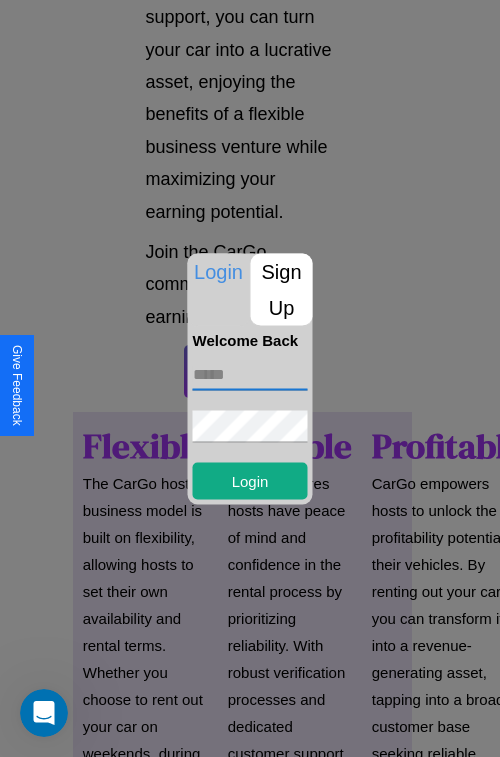 click at bounding box center (250, 374) 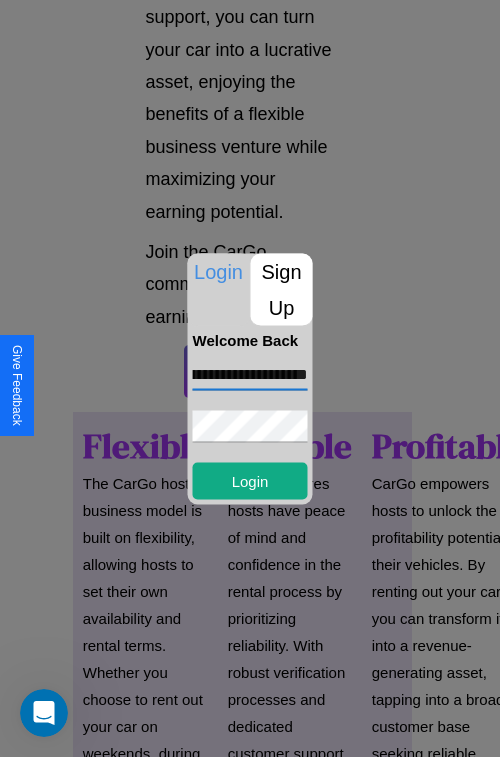 scroll, scrollTop: 0, scrollLeft: 62, axis: horizontal 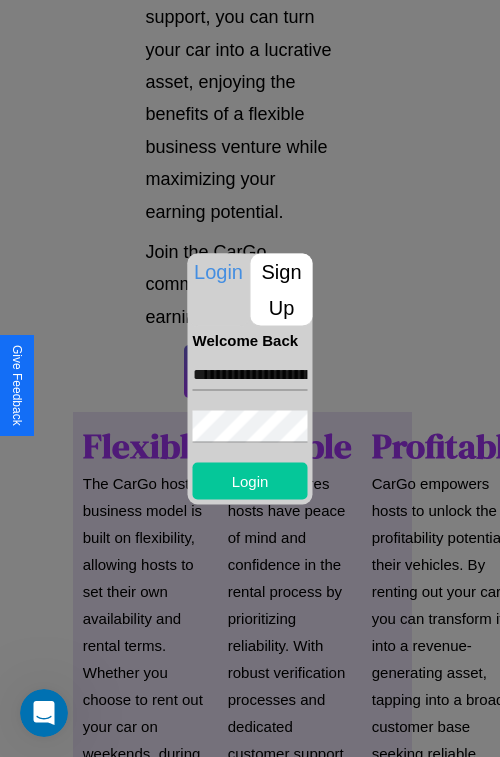 click on "Login" at bounding box center (250, 480) 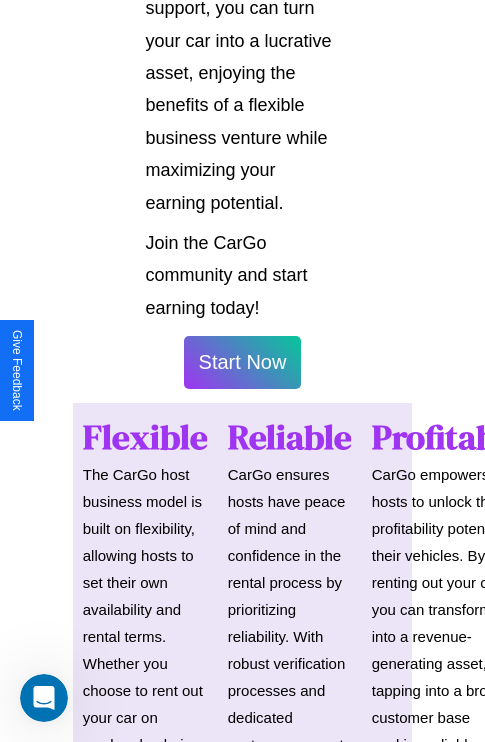scroll, scrollTop: 1419, scrollLeft: 0, axis: vertical 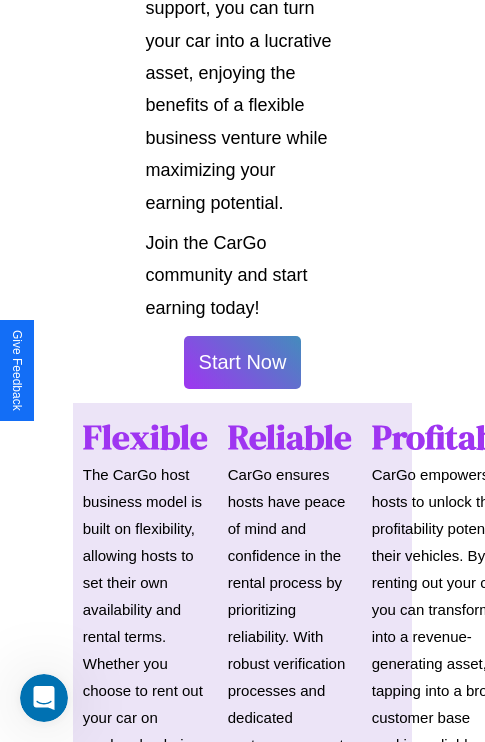 click on "Start Now" at bounding box center (243, 362) 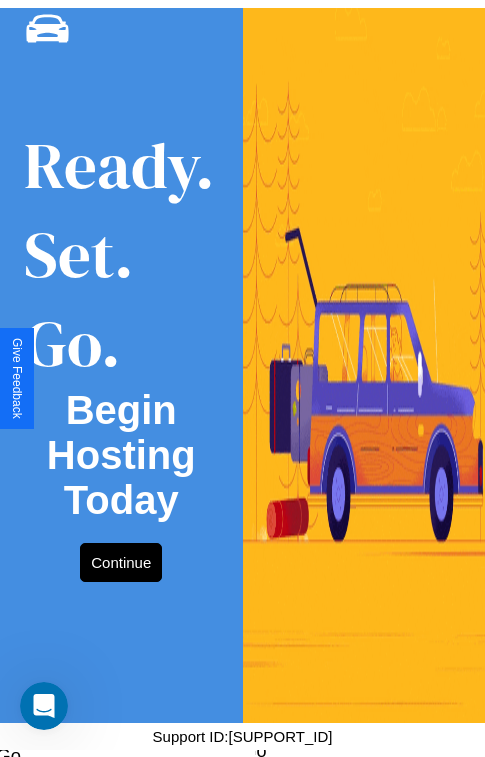 scroll, scrollTop: 0, scrollLeft: 0, axis: both 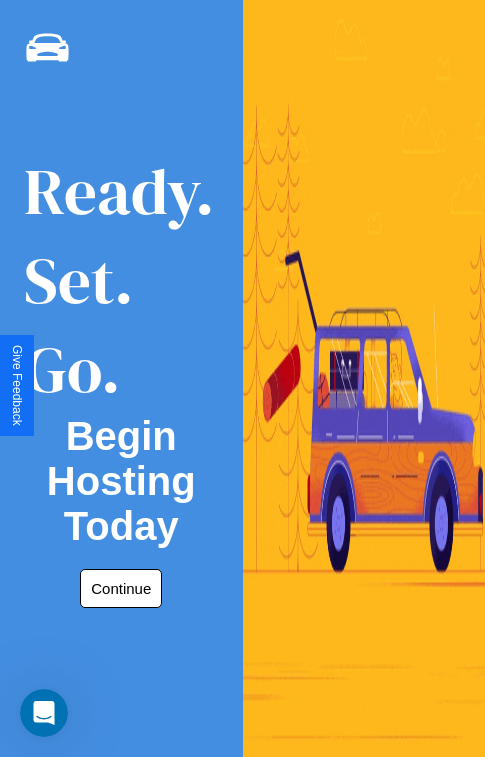 click on "Continue" at bounding box center (121, 588) 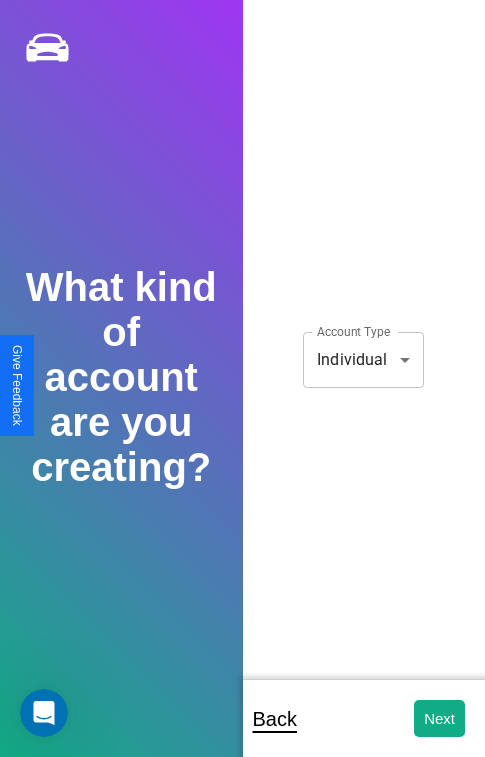 click on "CarGo What kind of account are you creating? Account Type Individual [CREDIT_CARD] Account Type Back Next Support ID: [SUPPORT_ID] Give Feedback" at bounding box center [242, 392] 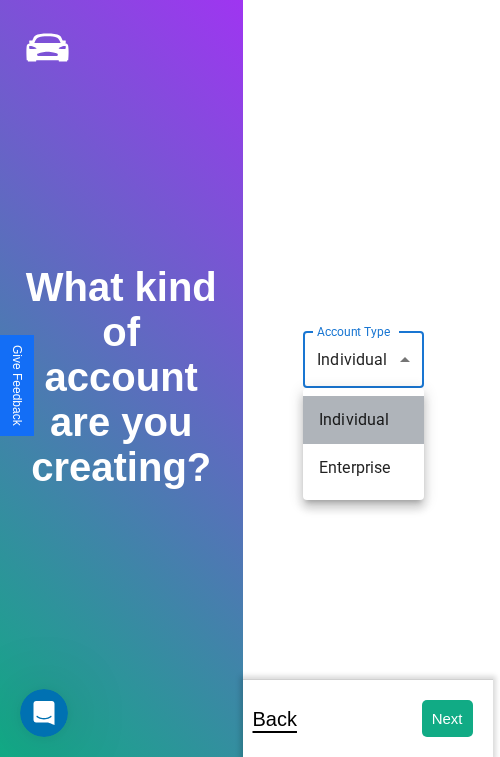 click on "Individual" at bounding box center (363, 420) 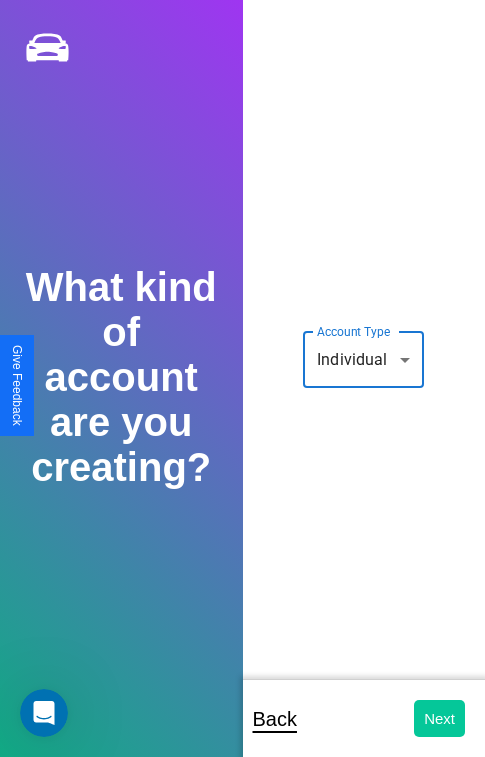 click on "Next" at bounding box center (439, 718) 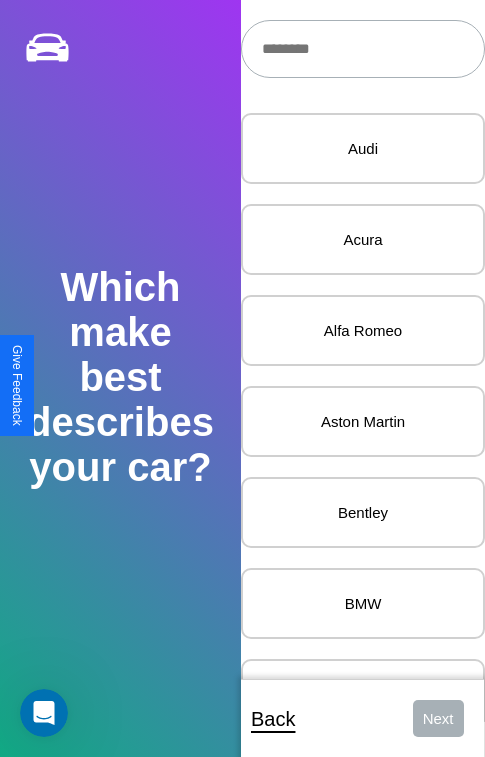 scroll, scrollTop: 24, scrollLeft: 0, axis: vertical 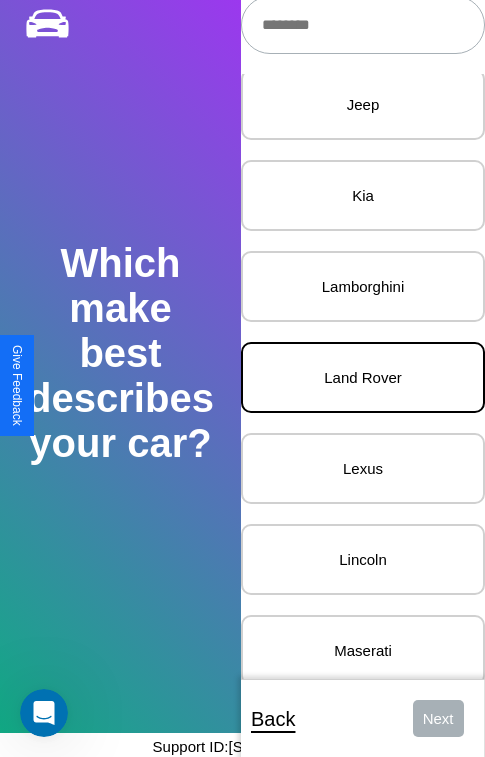 click on "Land Rover" at bounding box center [363, 377] 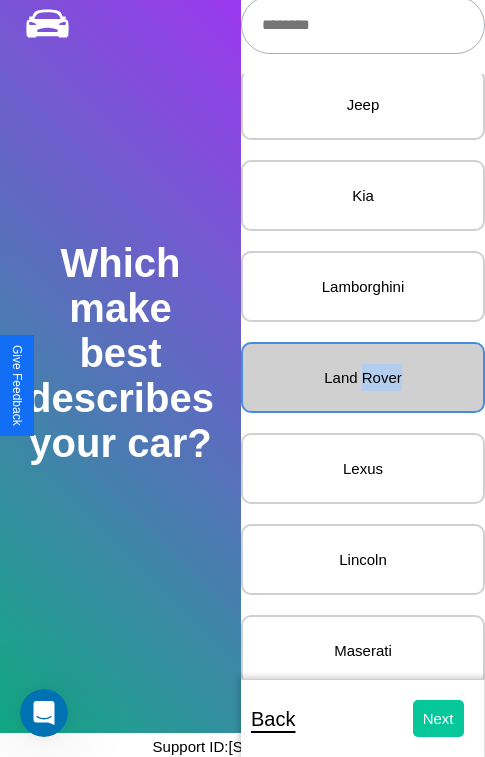 click on "Next" at bounding box center [438, 718] 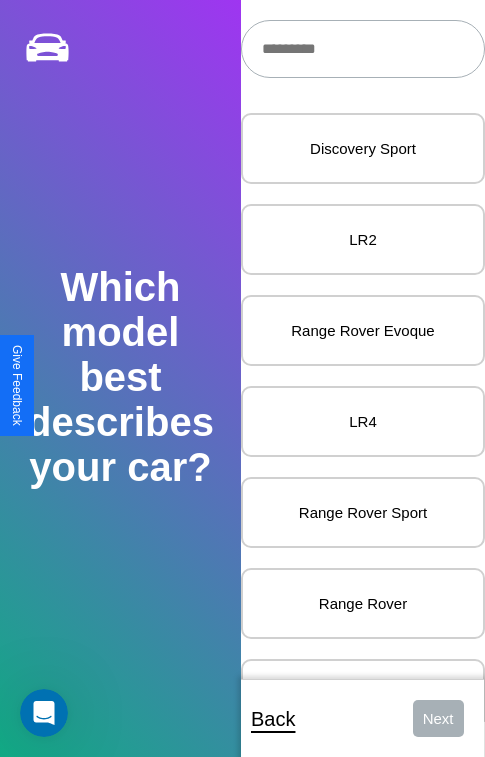 scroll, scrollTop: 27, scrollLeft: 0, axis: vertical 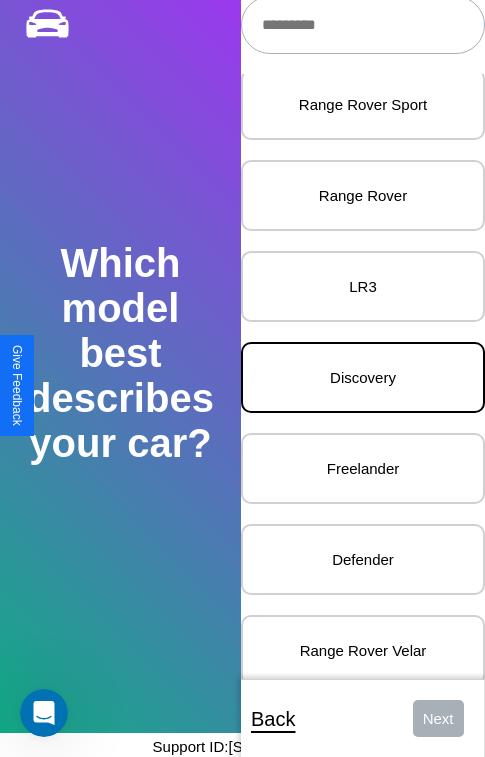 click on "Discovery" at bounding box center (363, 377) 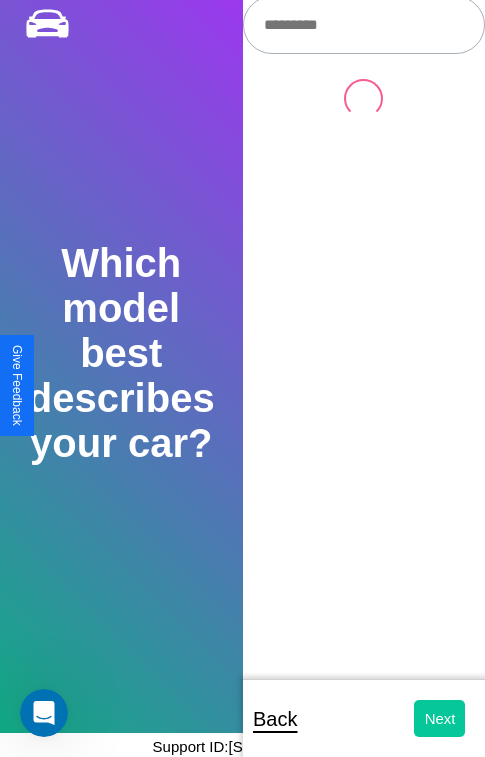 scroll, scrollTop: 0, scrollLeft: 0, axis: both 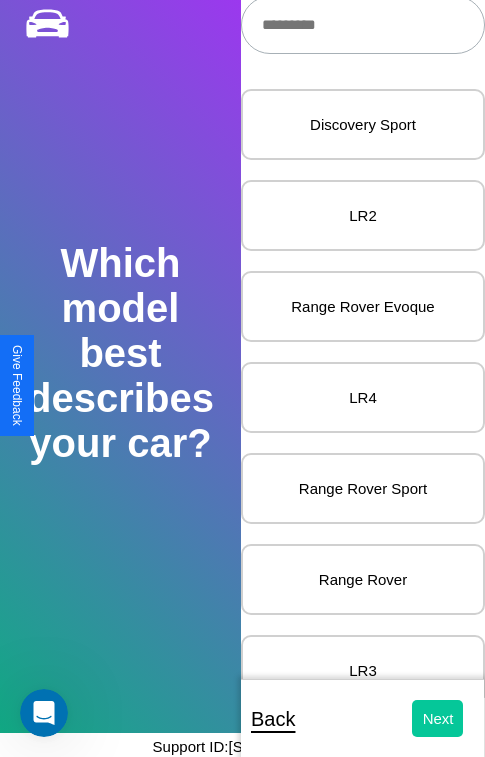 click on "Next" at bounding box center (438, 718) 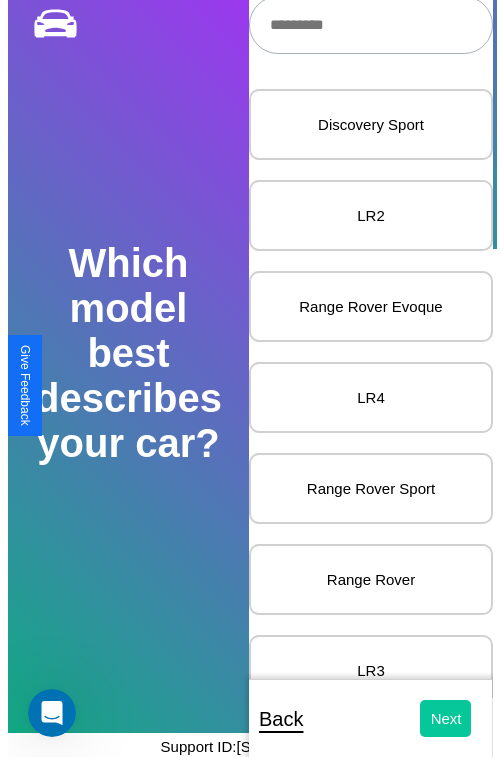 scroll, scrollTop: 0, scrollLeft: 0, axis: both 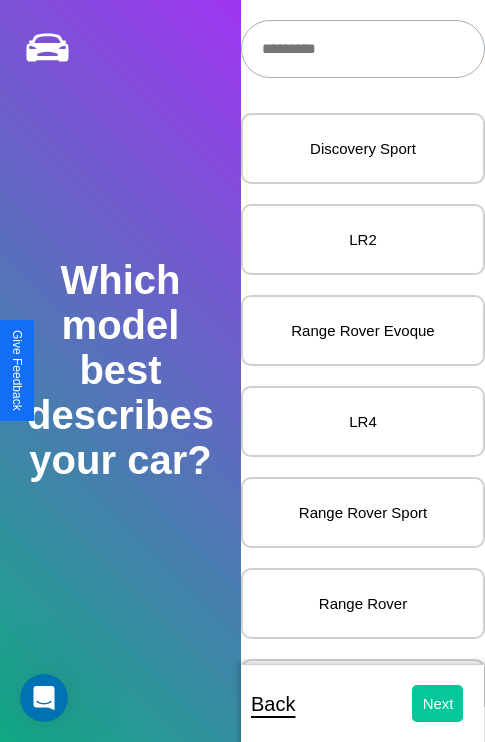 select on "*****" 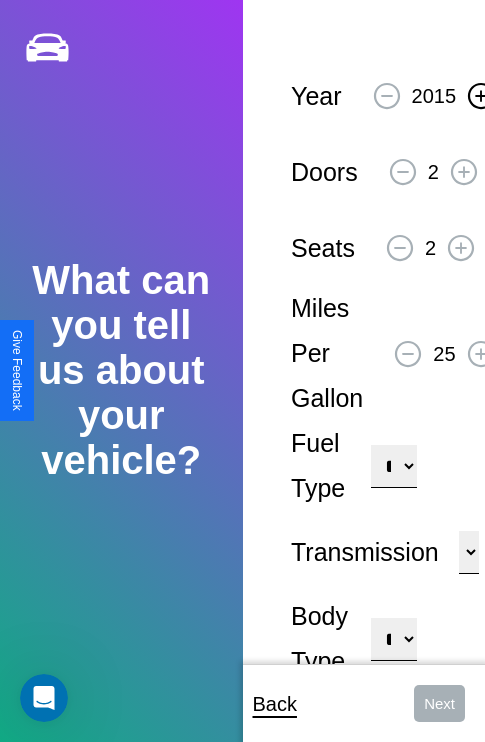click 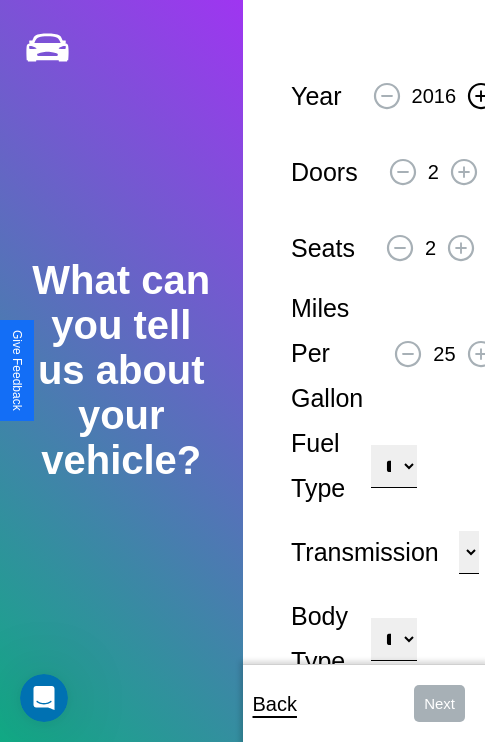 click 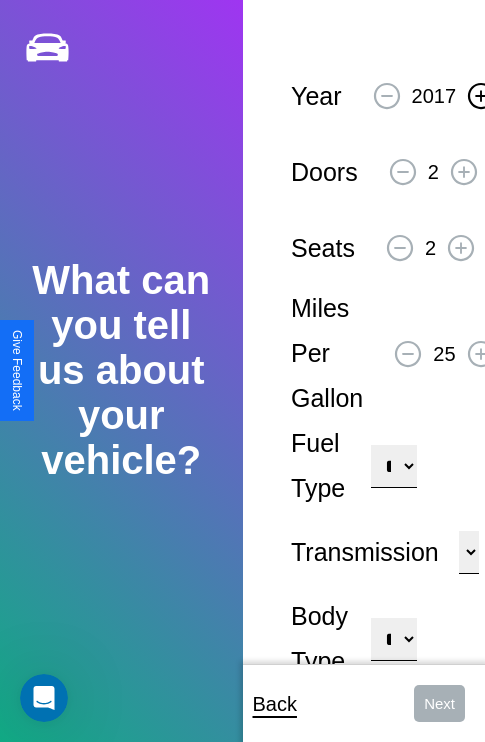 click 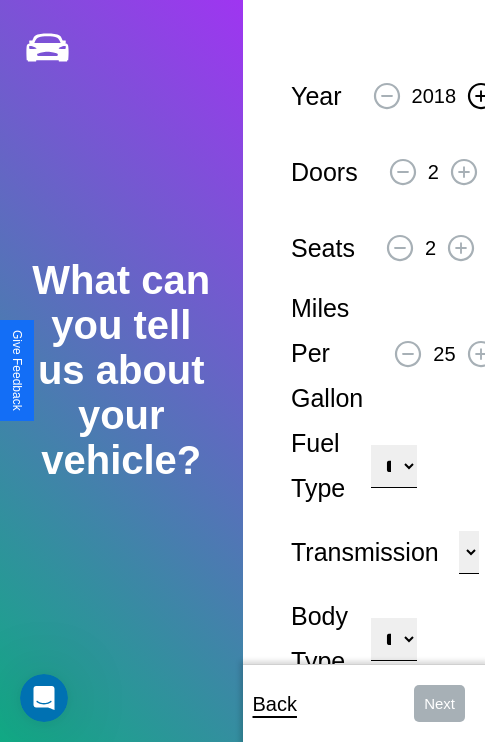 click 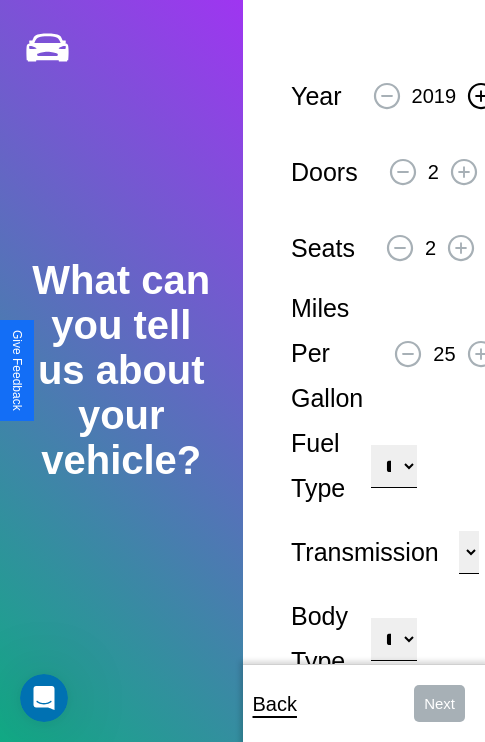click 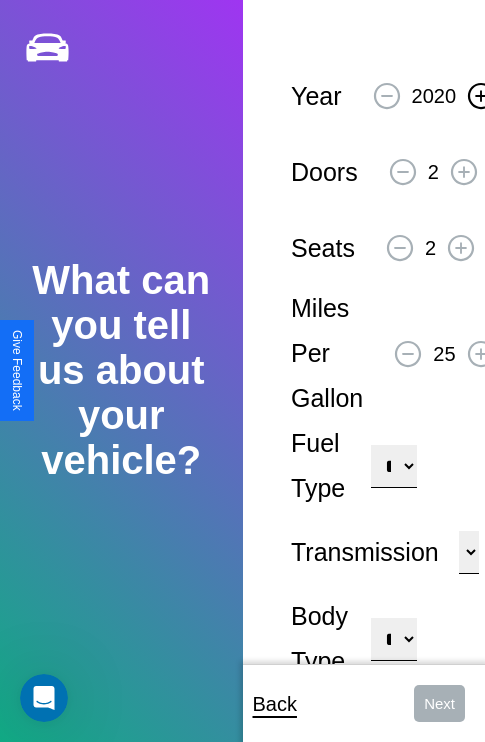 click 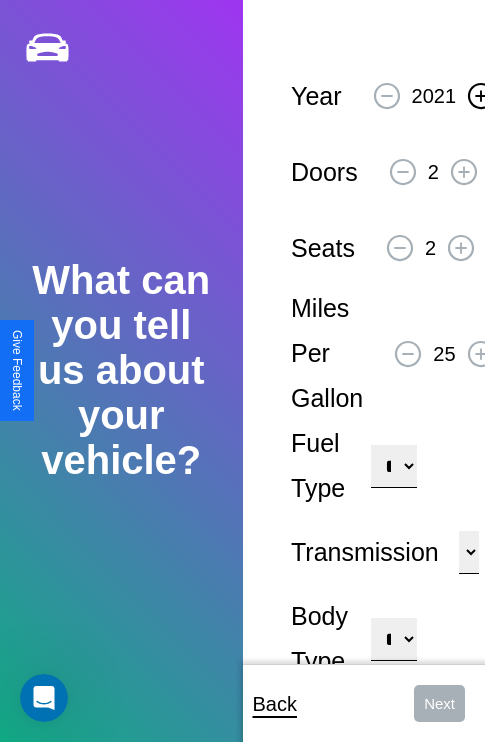 click 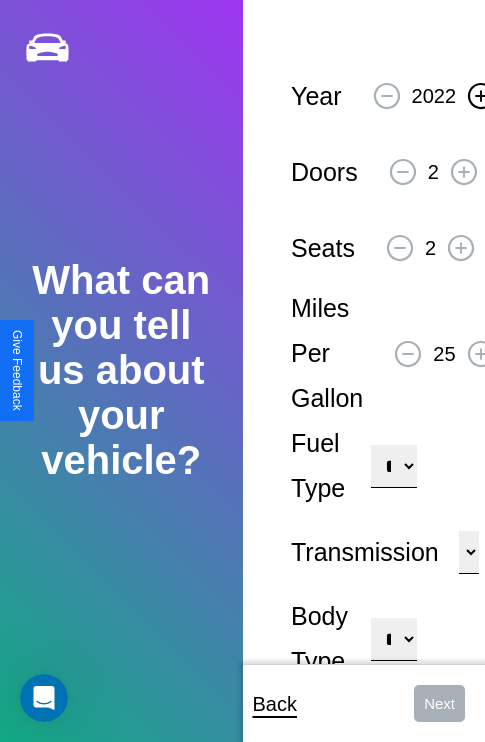click 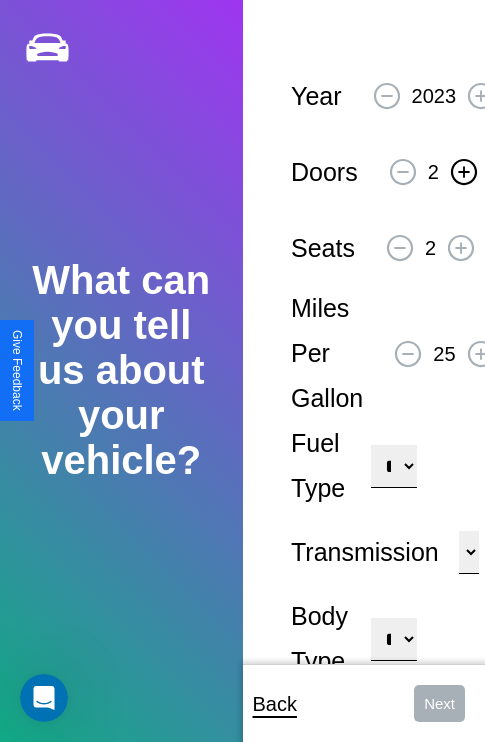 click 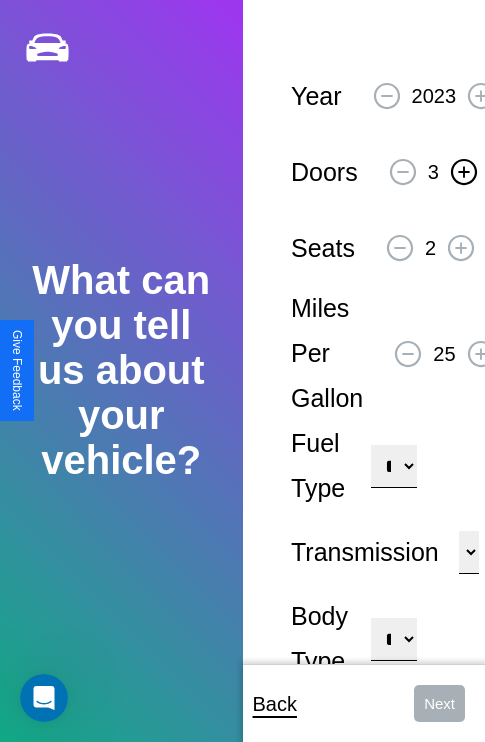click 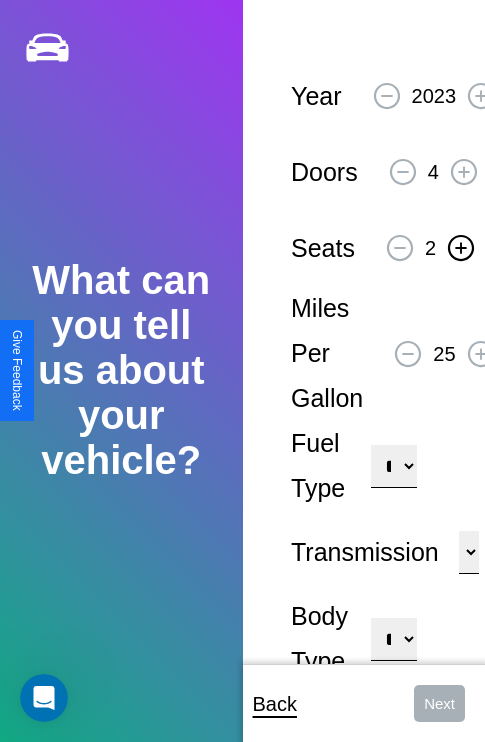 click 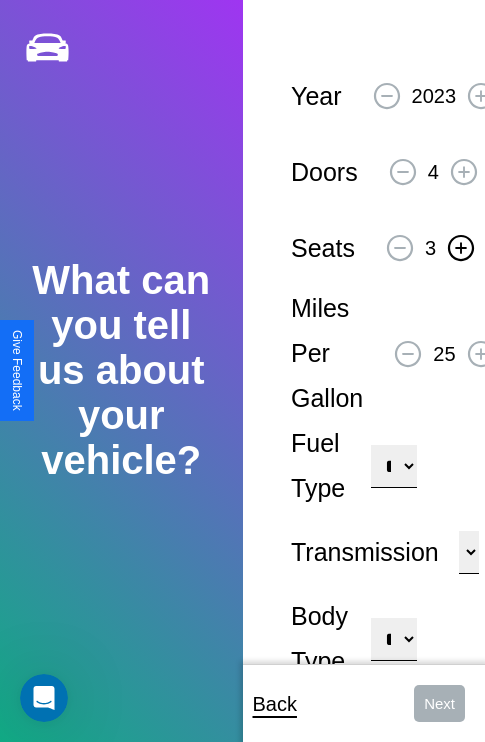 click 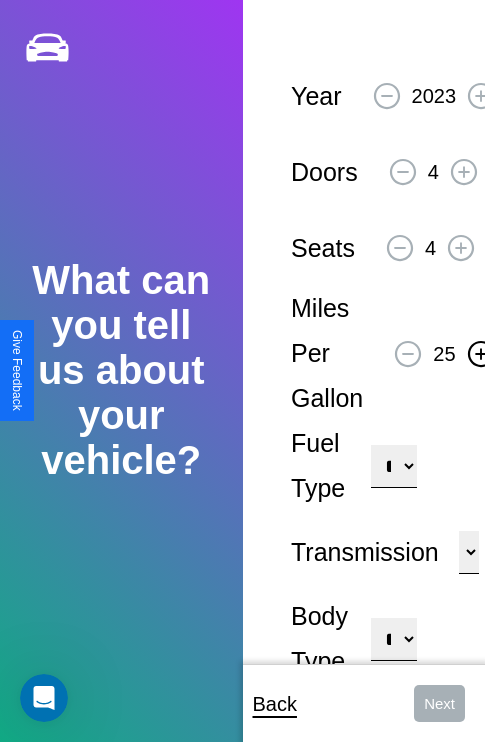 click 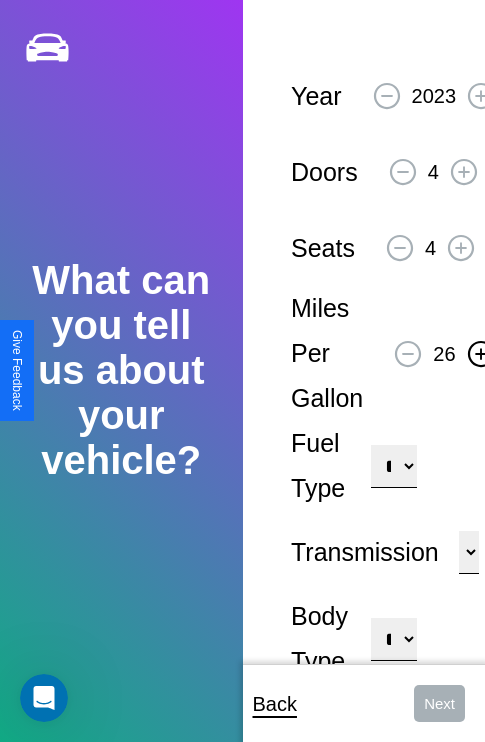 click 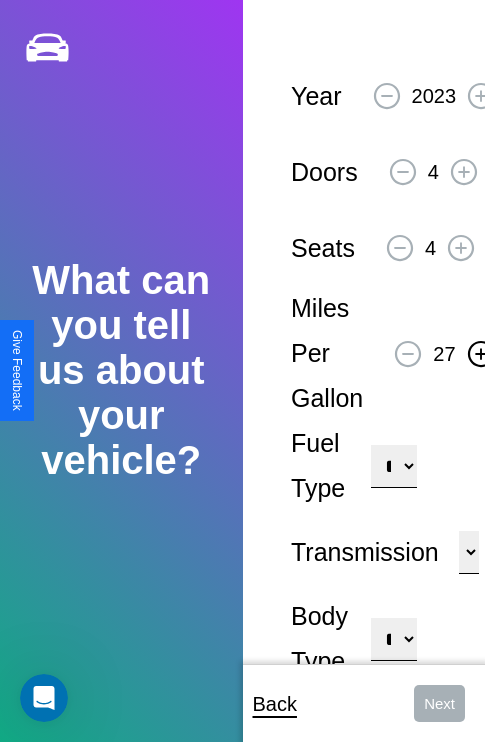 click 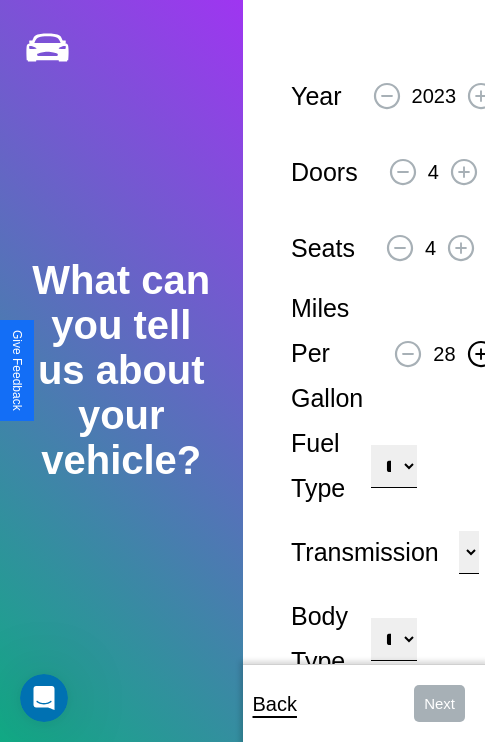 click 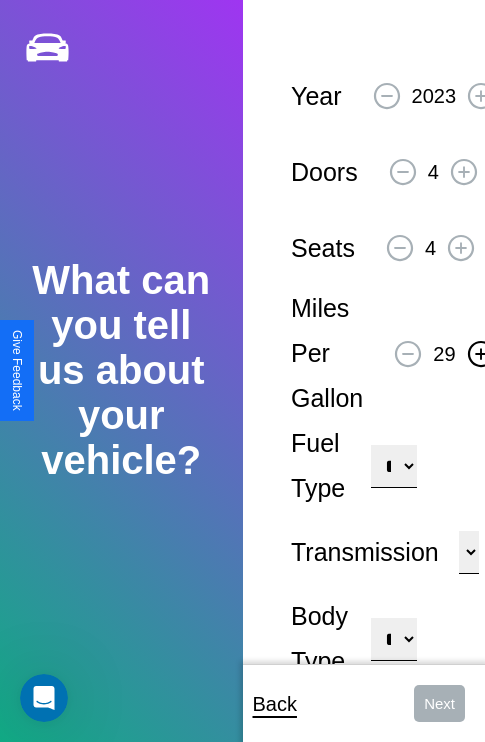 click 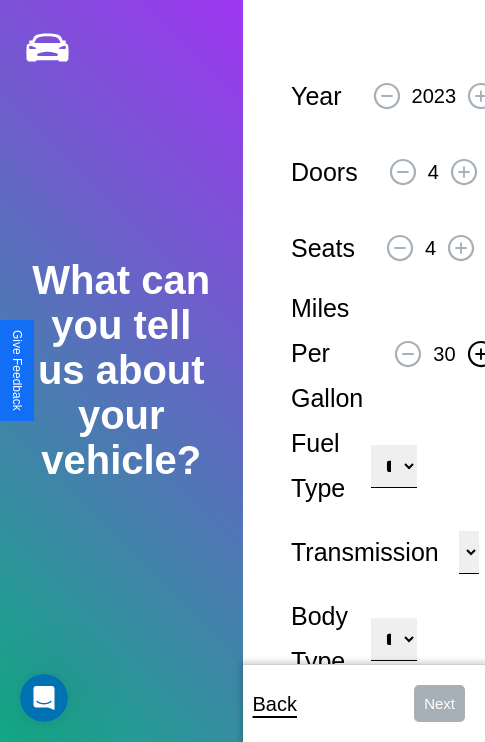 click 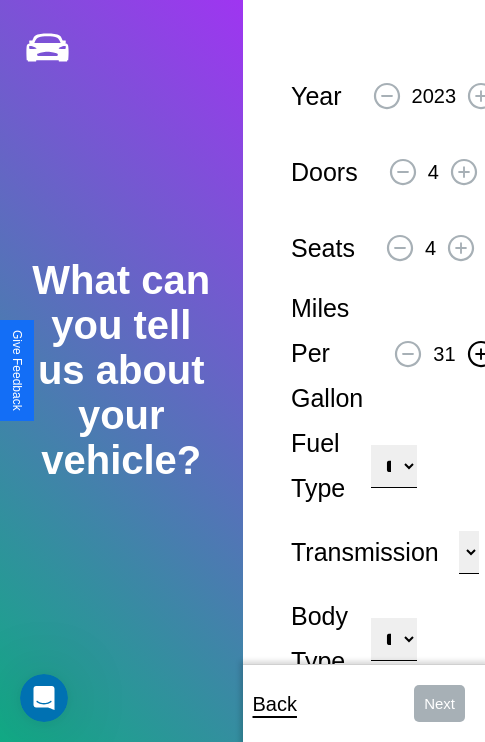 click 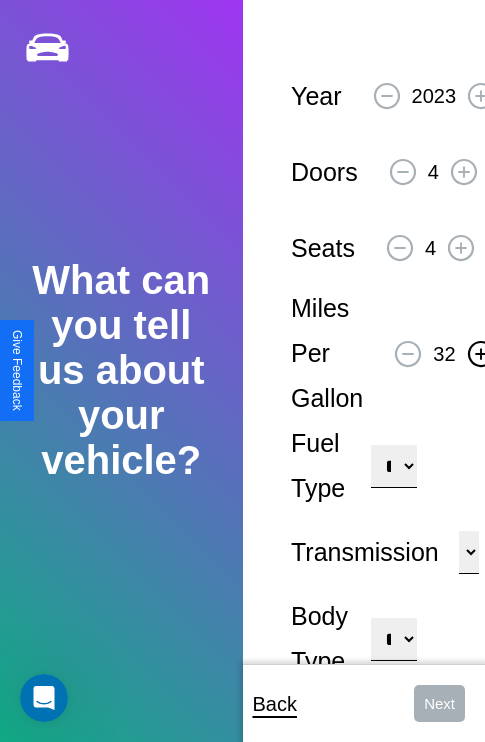 click 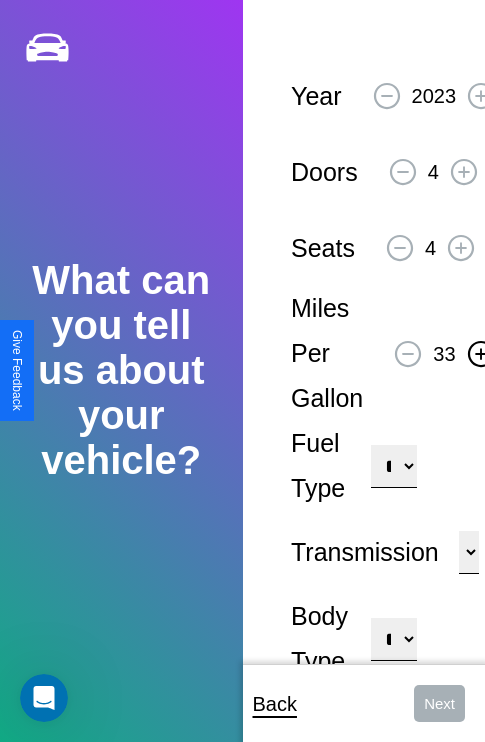click 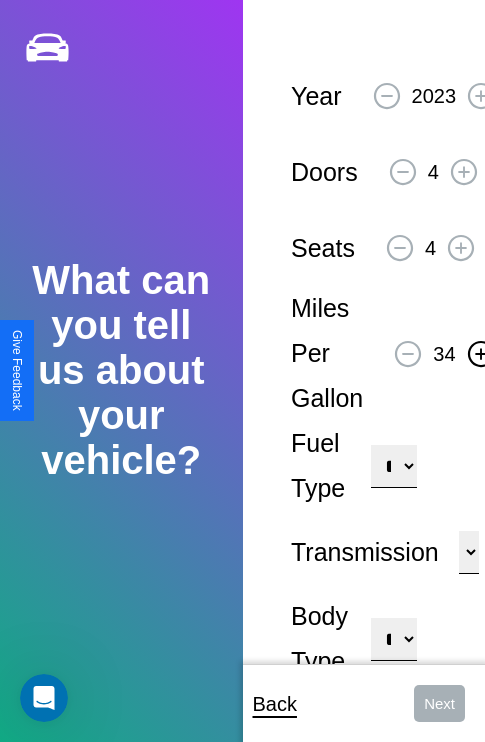 click on "**********" at bounding box center (393, 466) 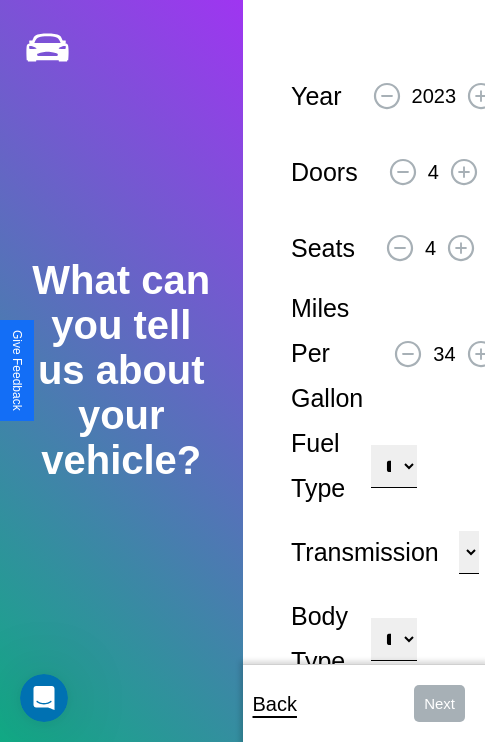 select on "**********" 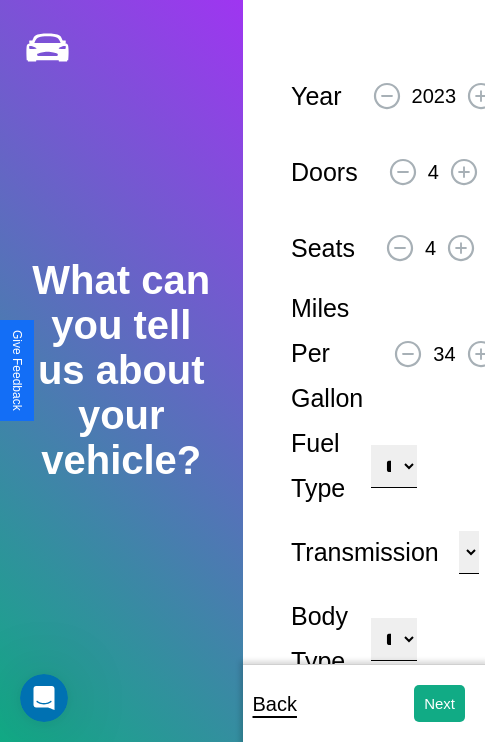 click on "**********" at bounding box center (393, 639) 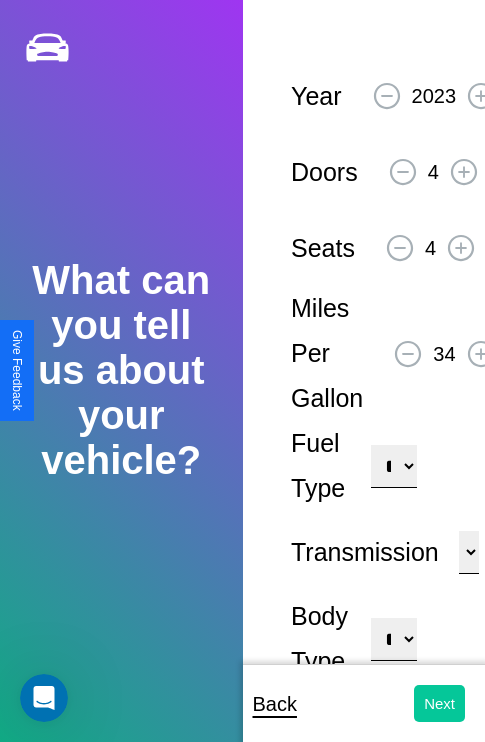 click on "Next" at bounding box center (439, 703) 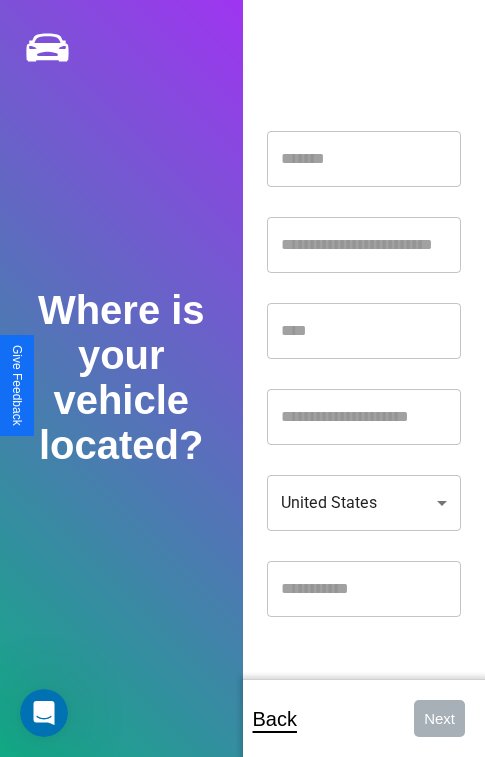 click at bounding box center (364, 159) 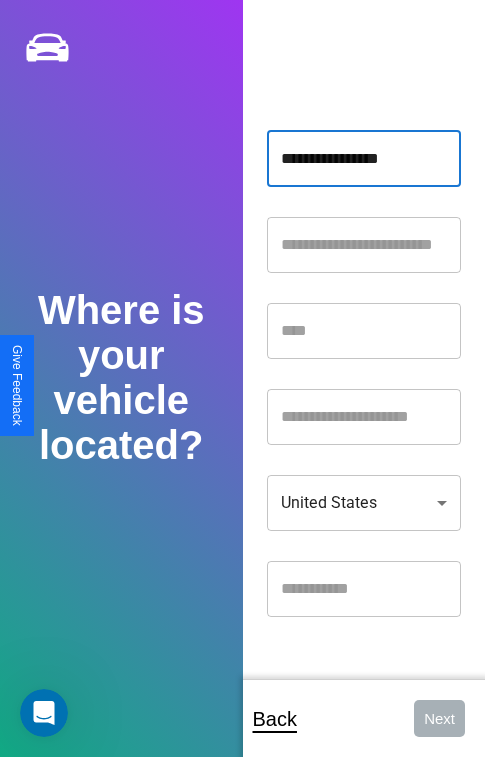 type on "**********" 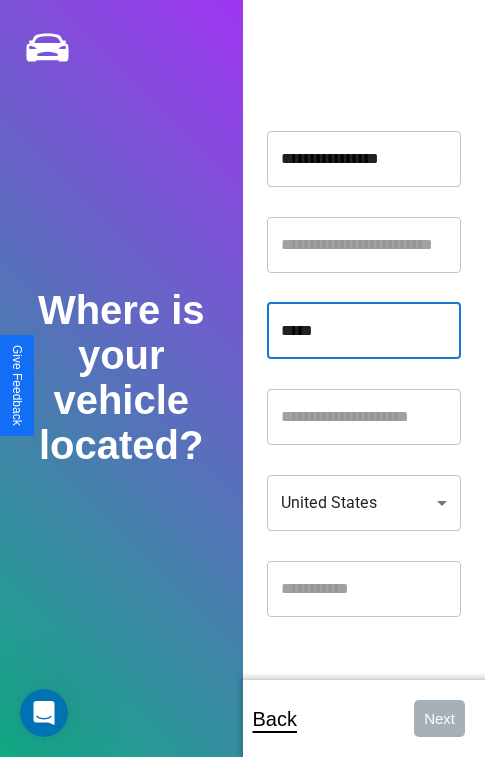 type on "*****" 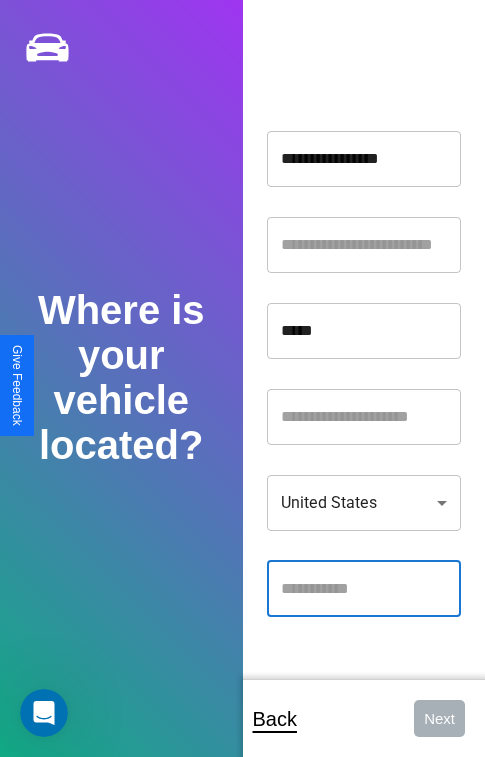 click at bounding box center [364, 589] 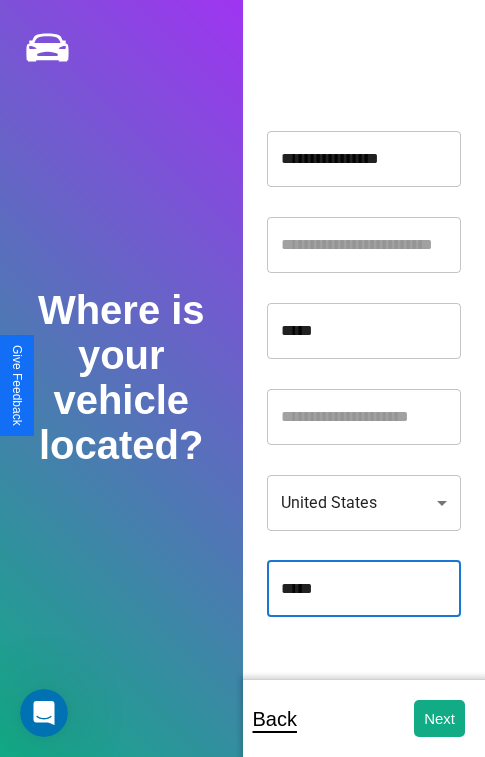 type on "*****" 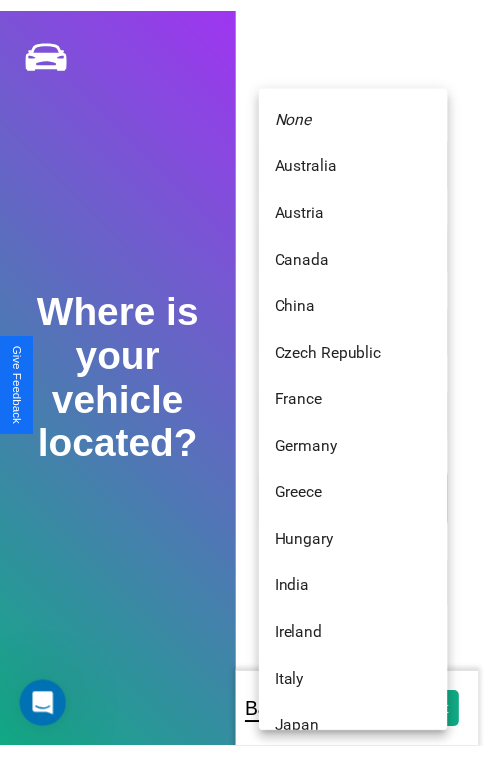 scroll, scrollTop: 459, scrollLeft: 0, axis: vertical 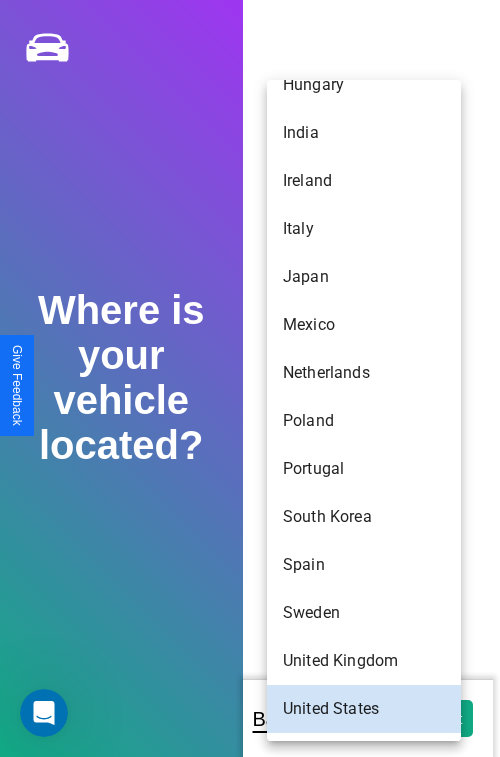 click on "Japan" at bounding box center [364, 277] 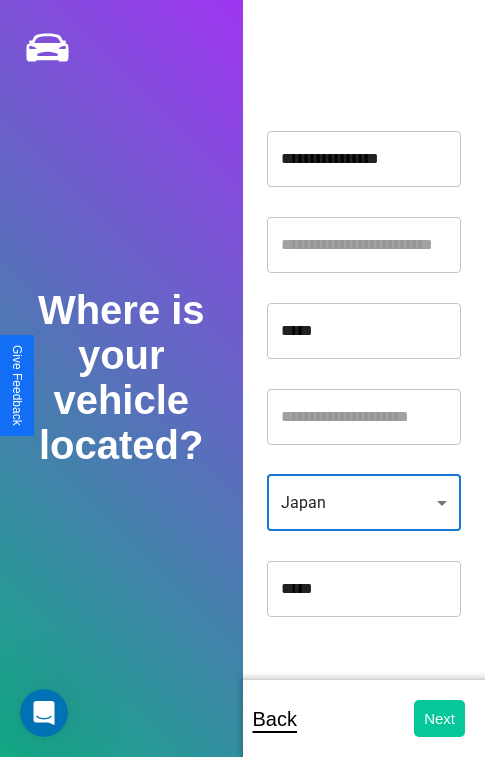 click on "Next" at bounding box center [439, 718] 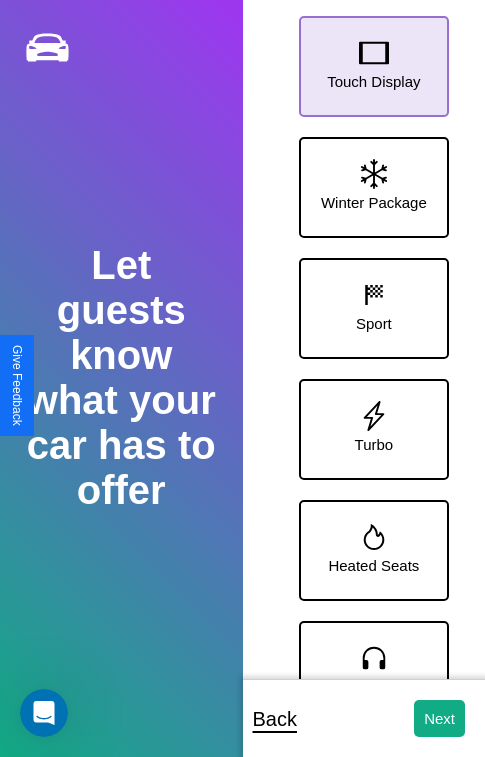 click 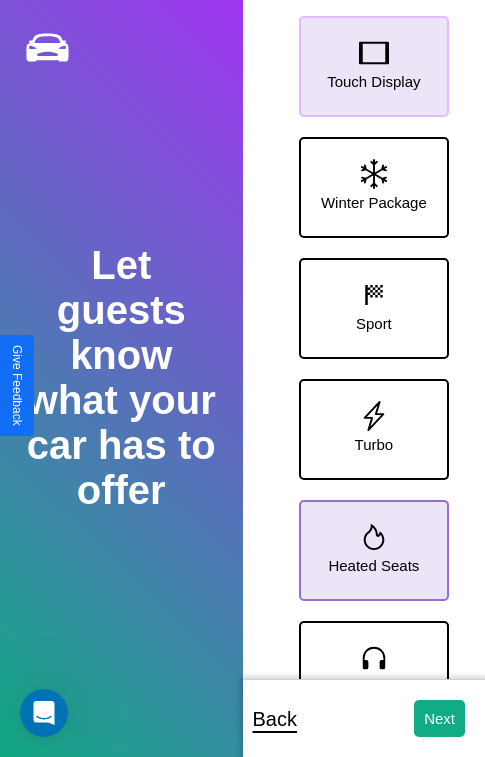 click 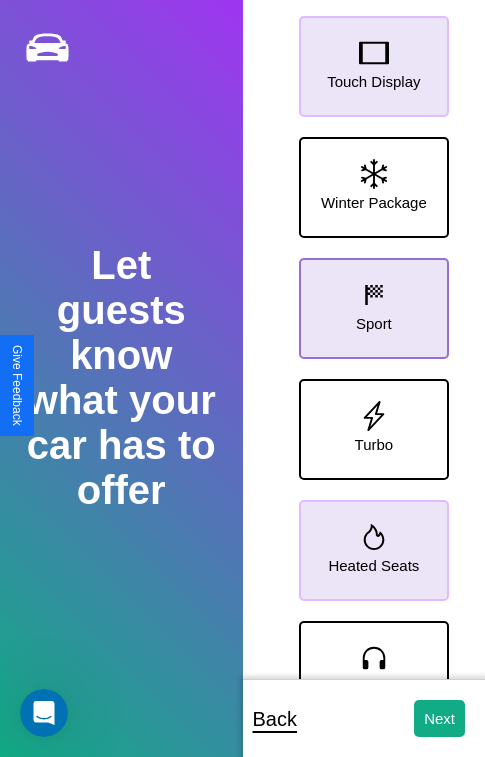 click 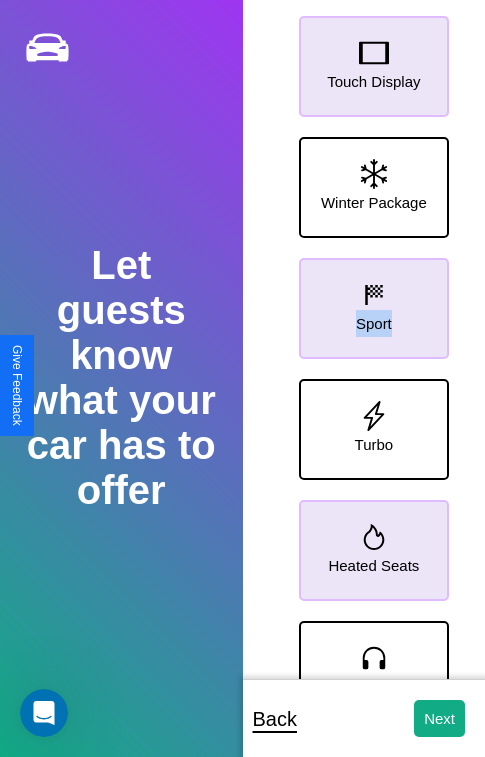 scroll, scrollTop: 249, scrollLeft: 0, axis: vertical 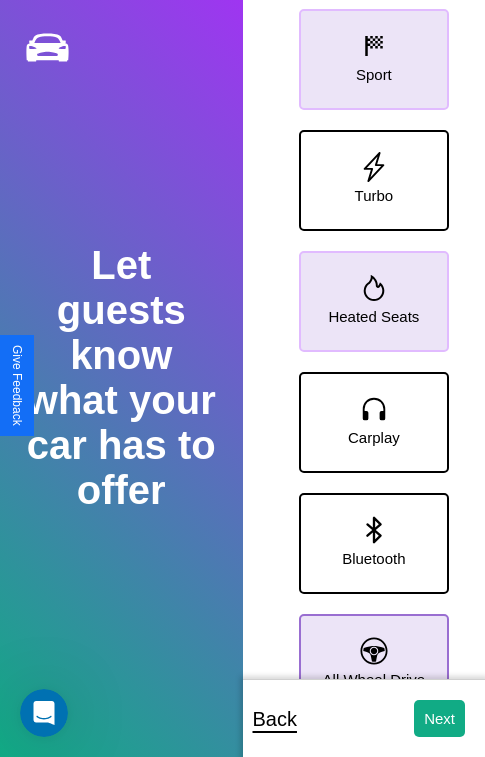 click 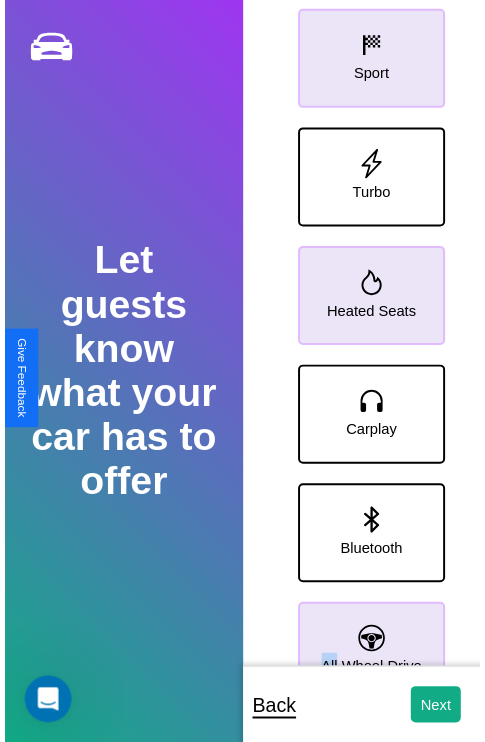 scroll, scrollTop: 0, scrollLeft: 0, axis: both 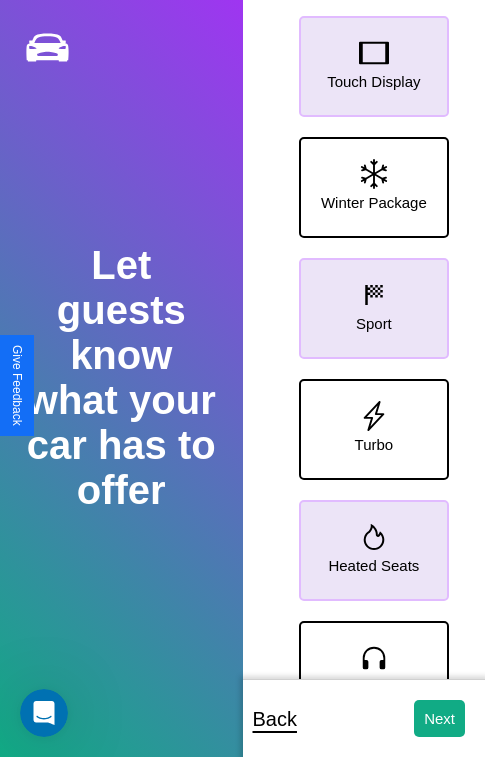 click 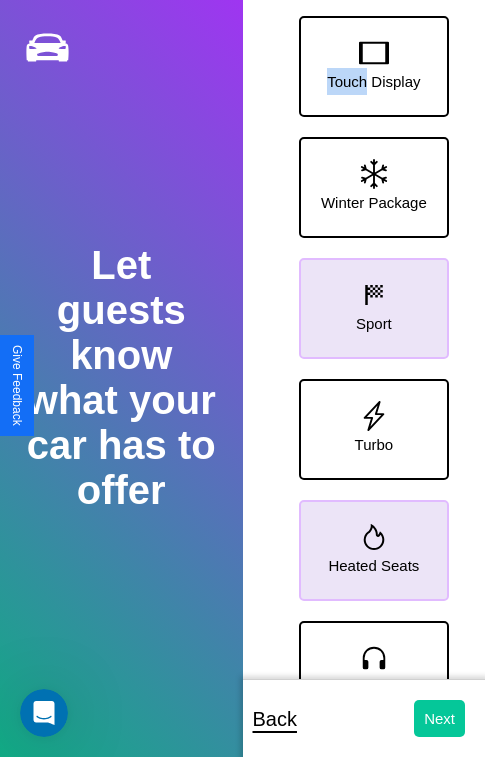 click on "Next" at bounding box center (439, 718) 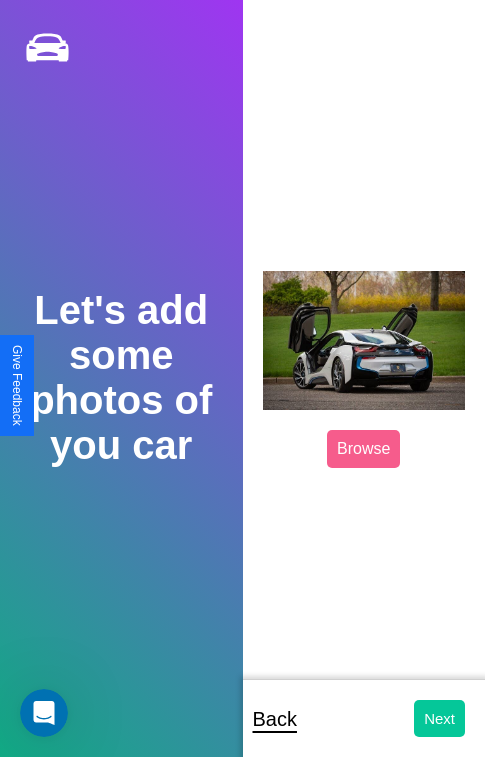 click on "Next" at bounding box center (439, 718) 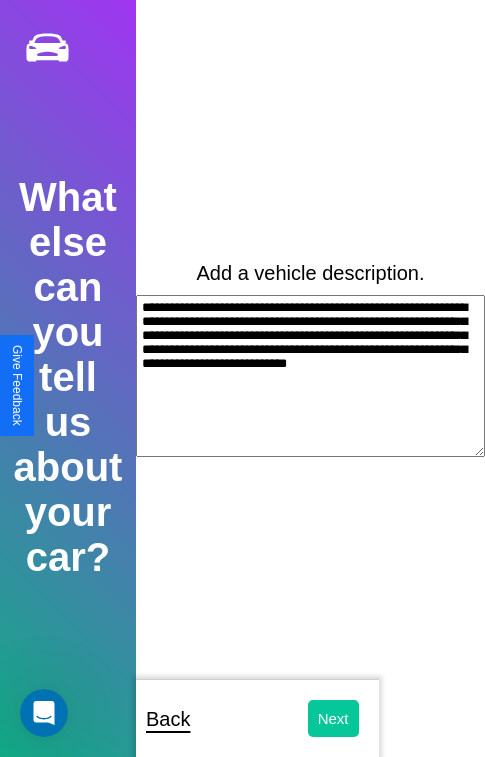 type on "**********" 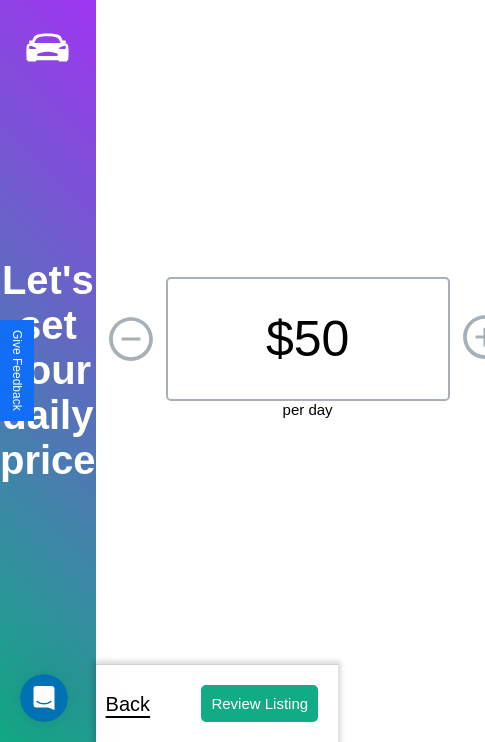 click on "$ 50" at bounding box center (308, 339) 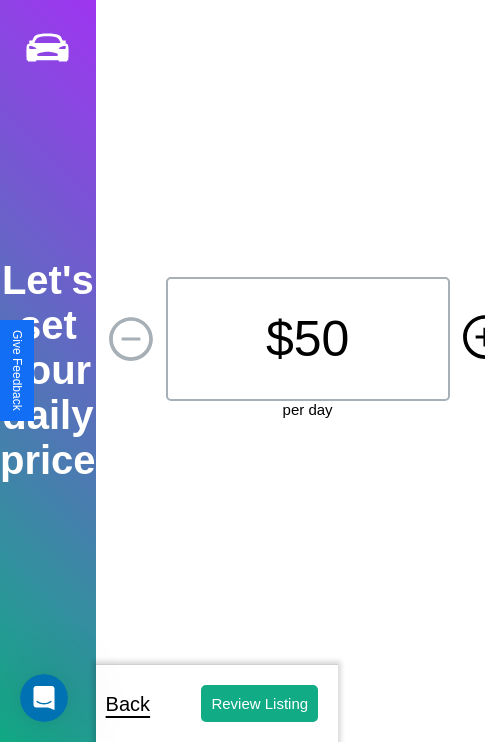 click 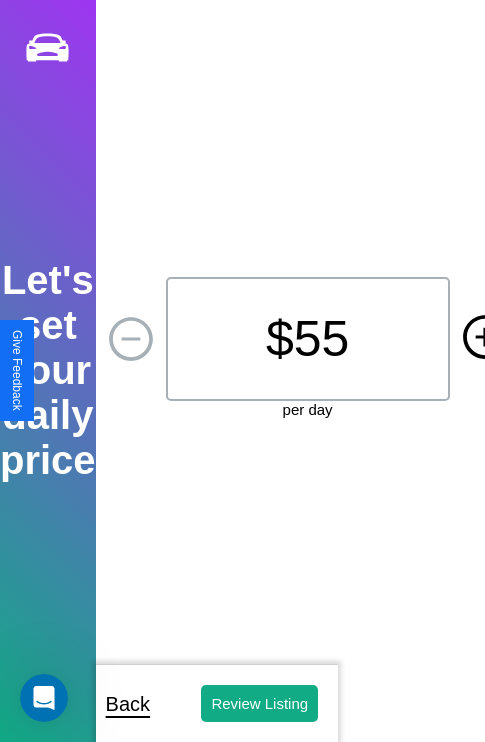 click 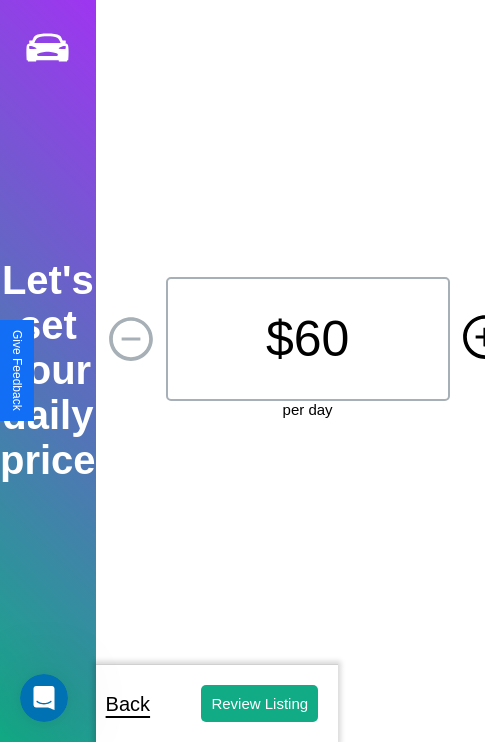 click 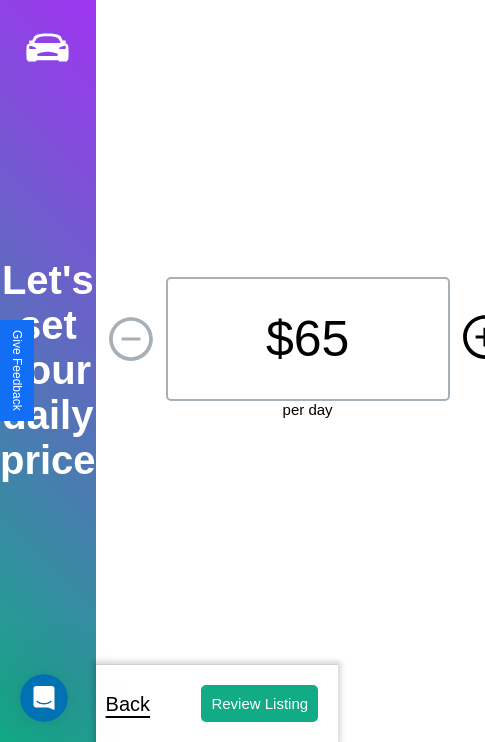 click 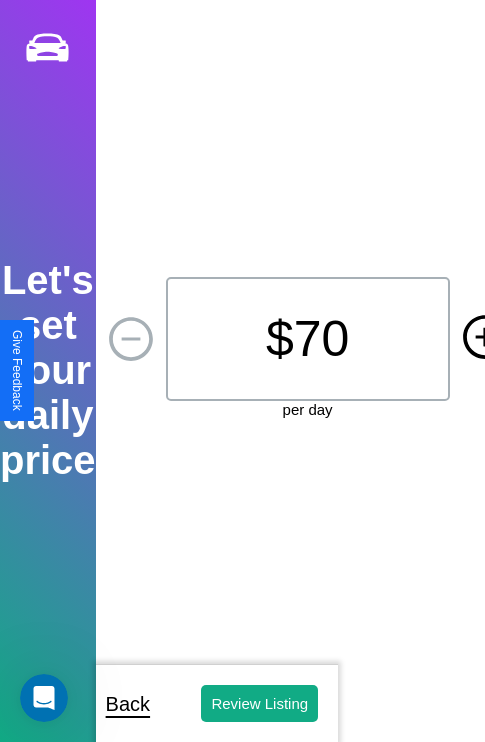 click 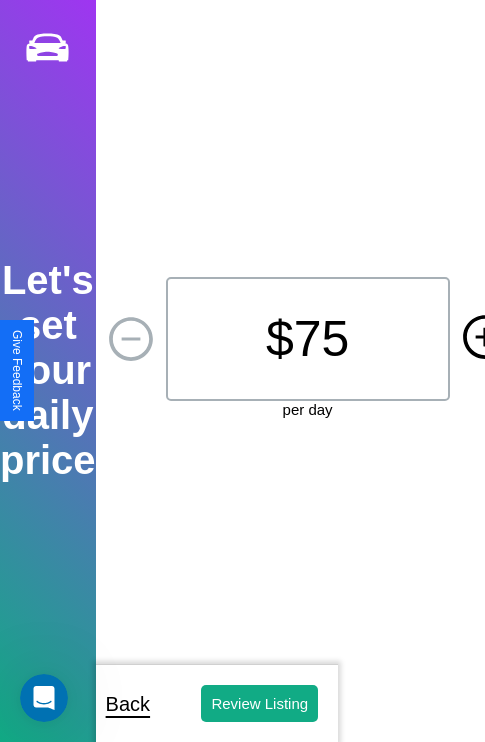 click 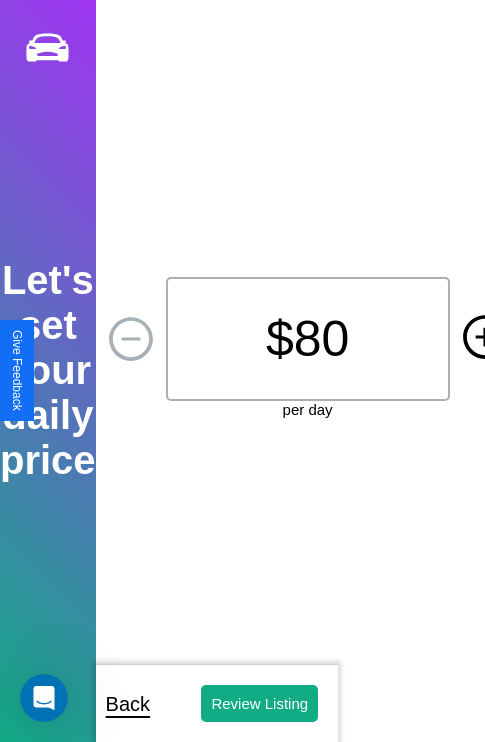 click 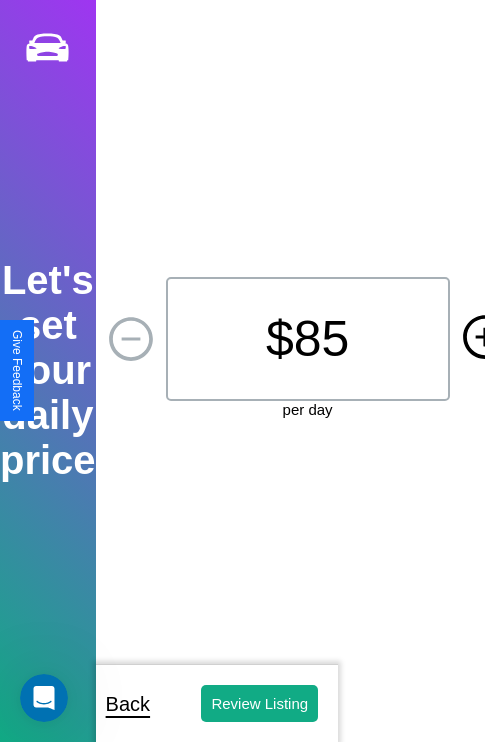 click 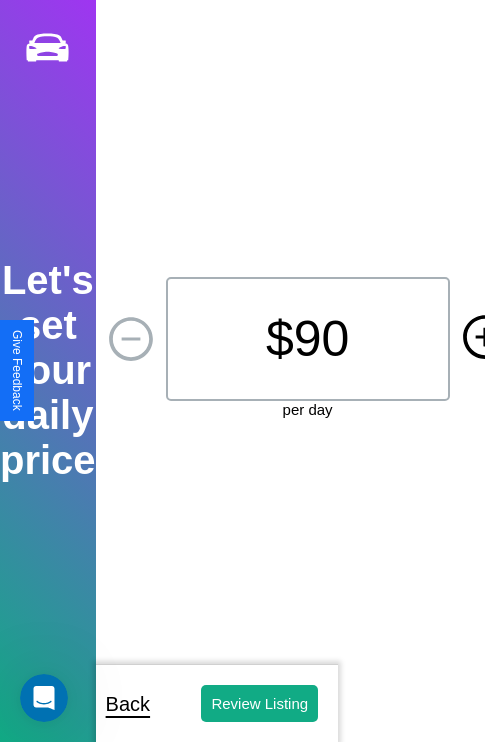 click 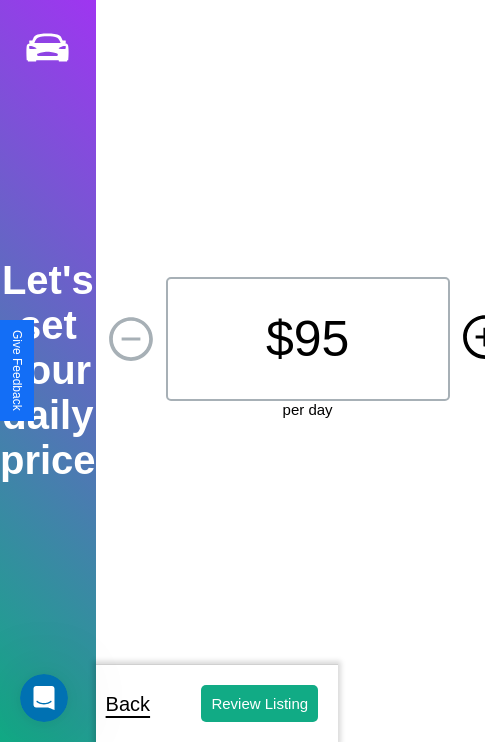 click 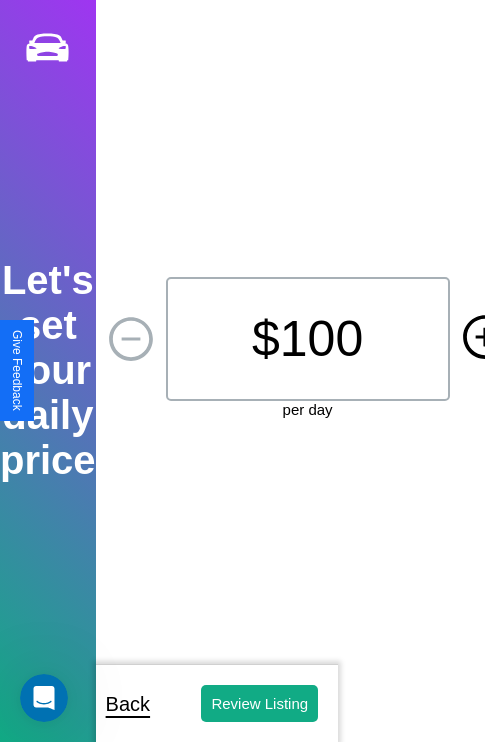 click 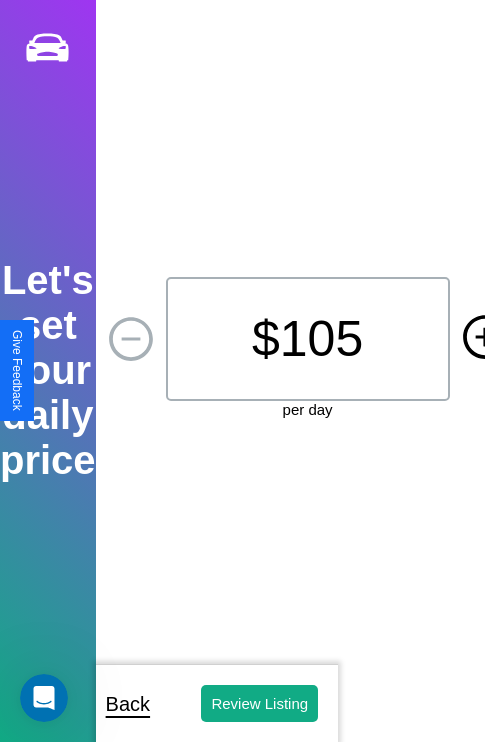 click 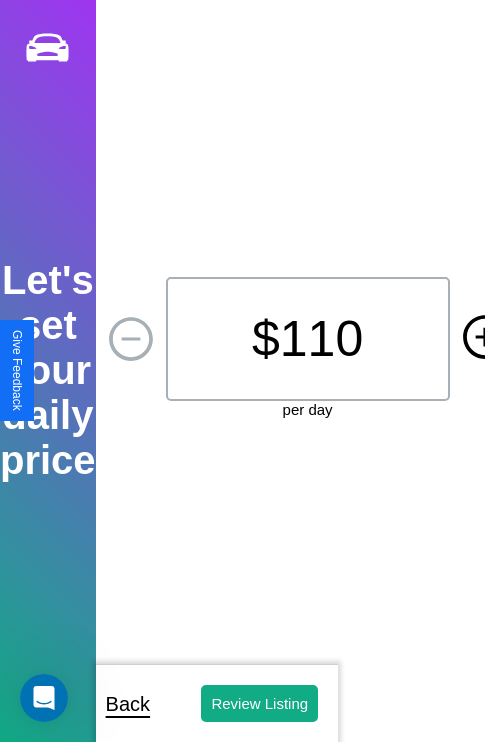 click 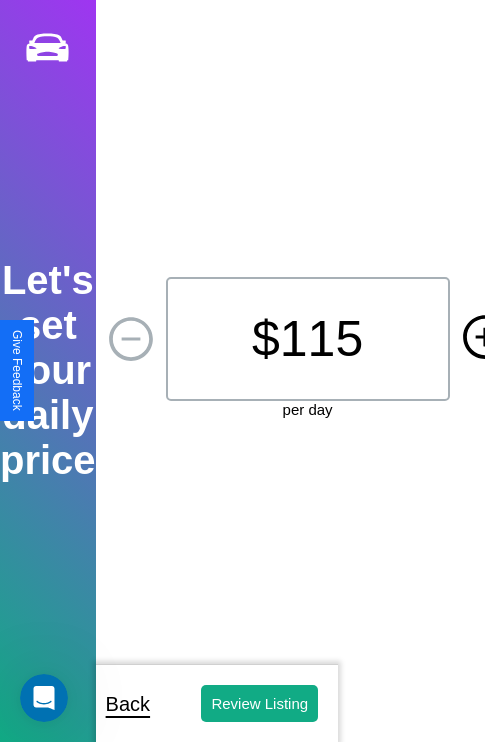 click 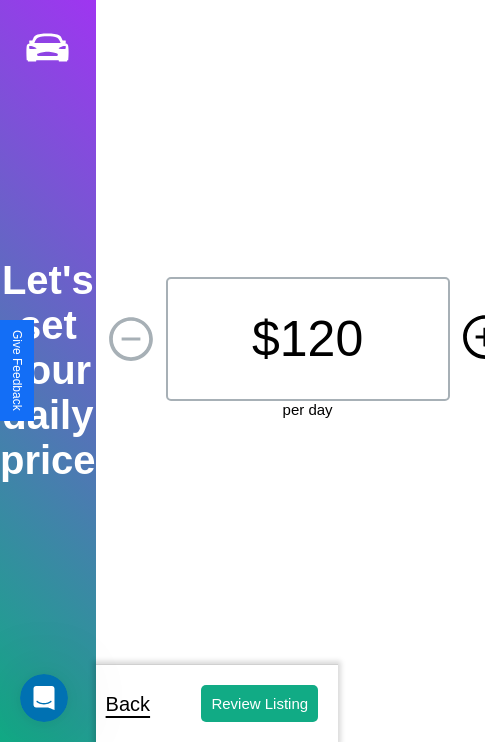 click 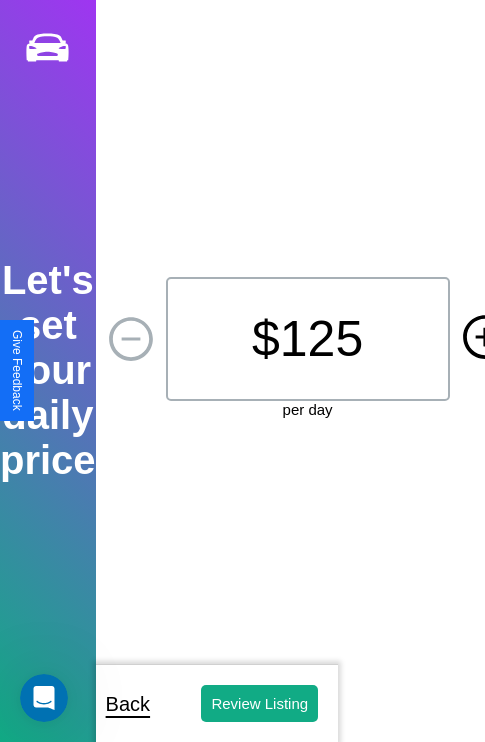 click 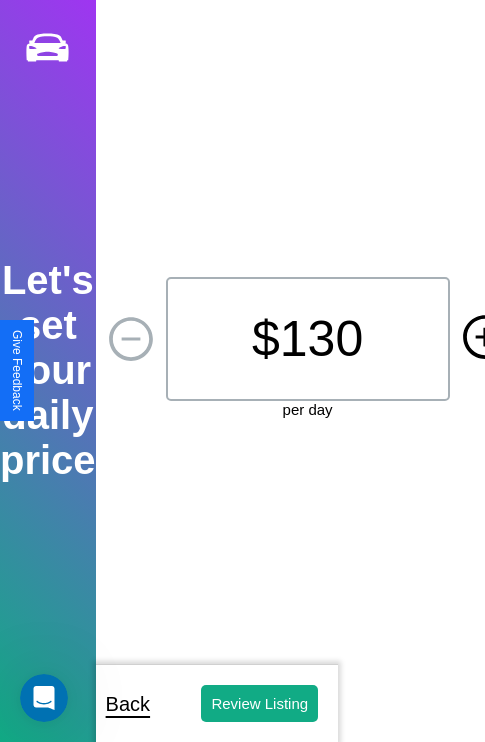 click 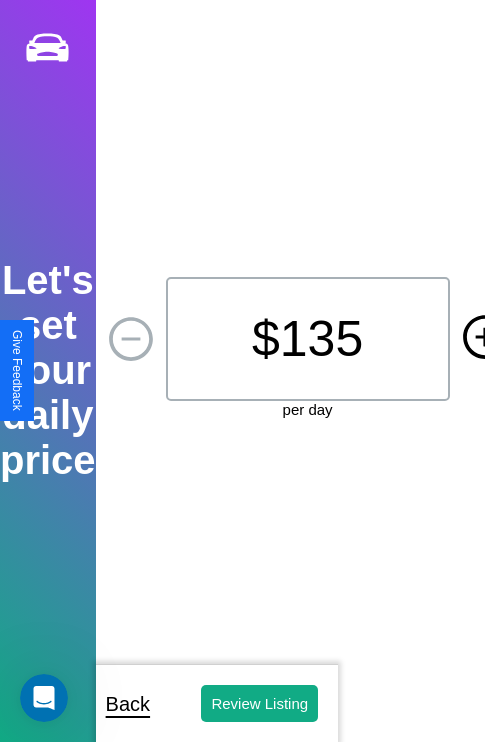 click 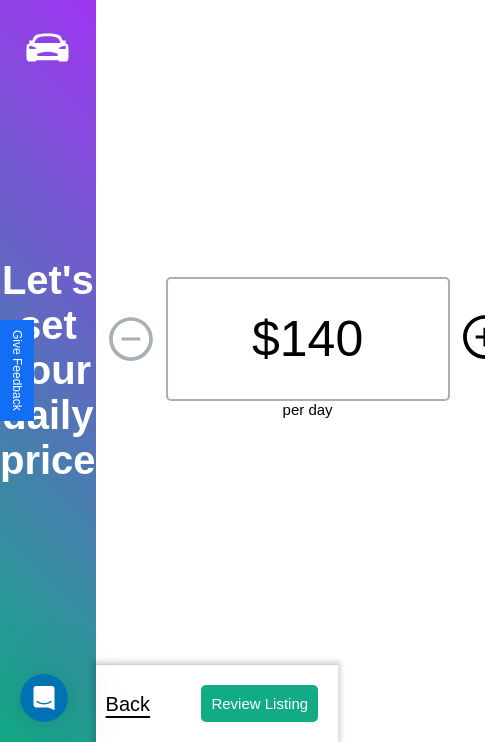 click 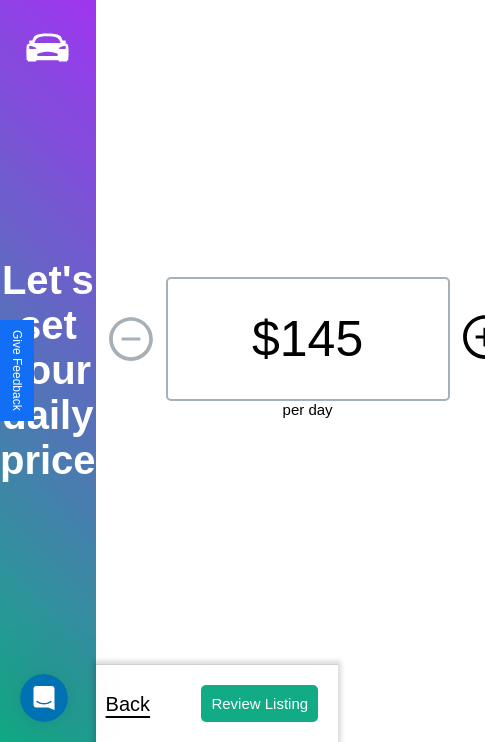 click 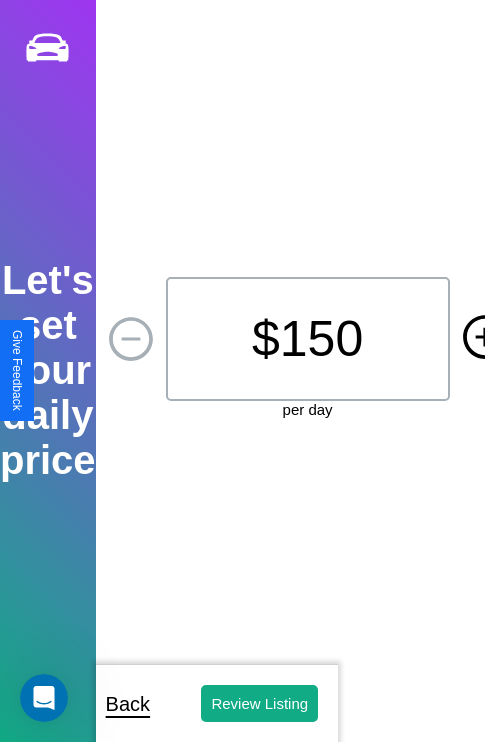 click 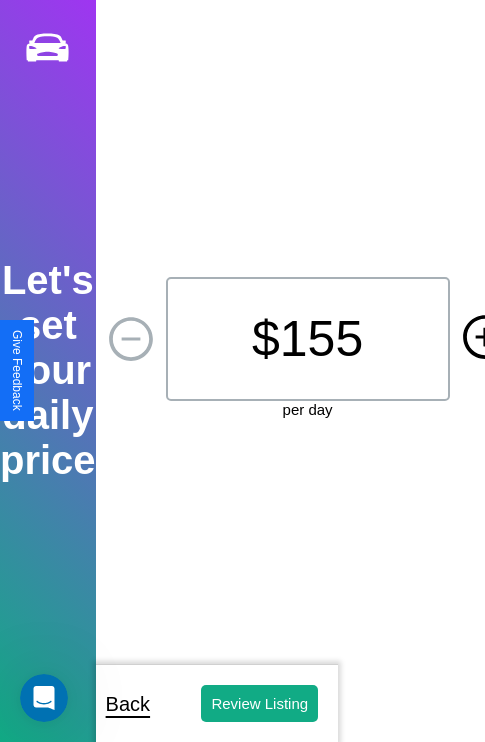 click 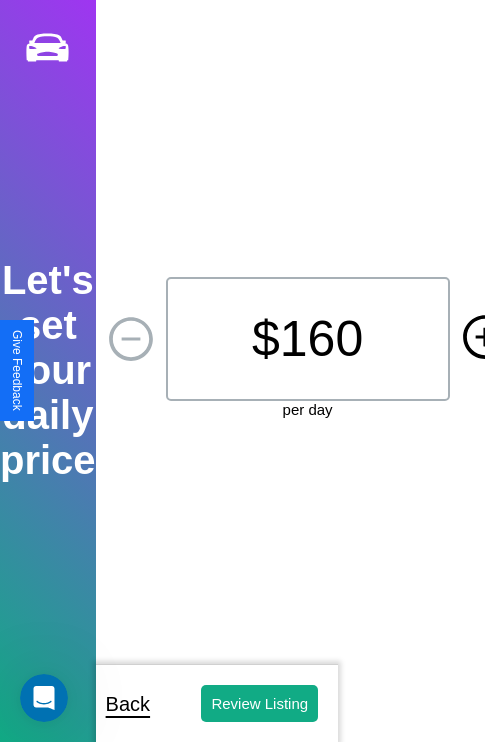 click 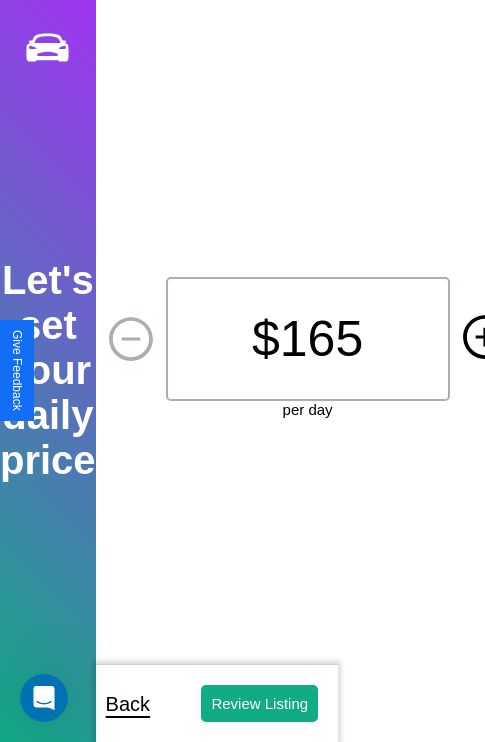 click 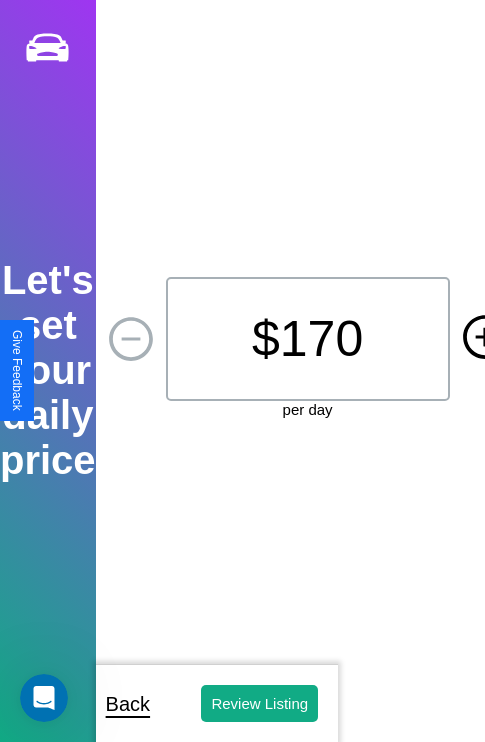 click 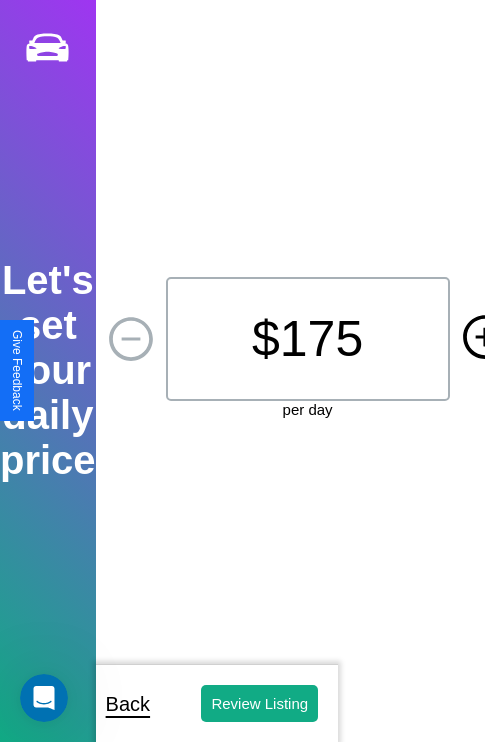 click 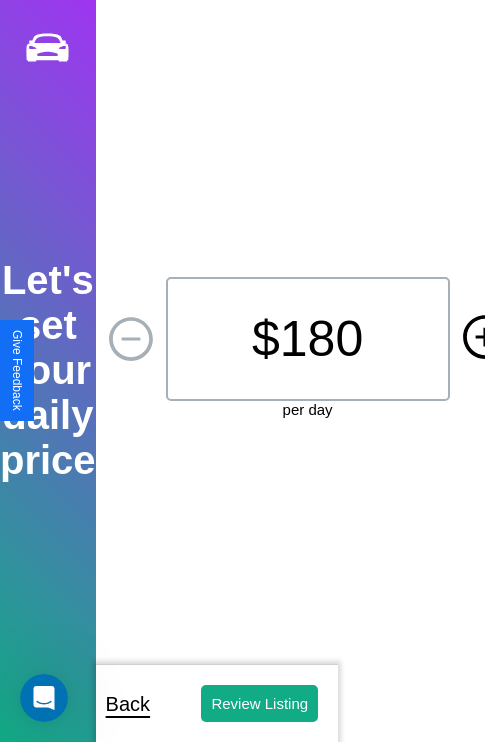 click 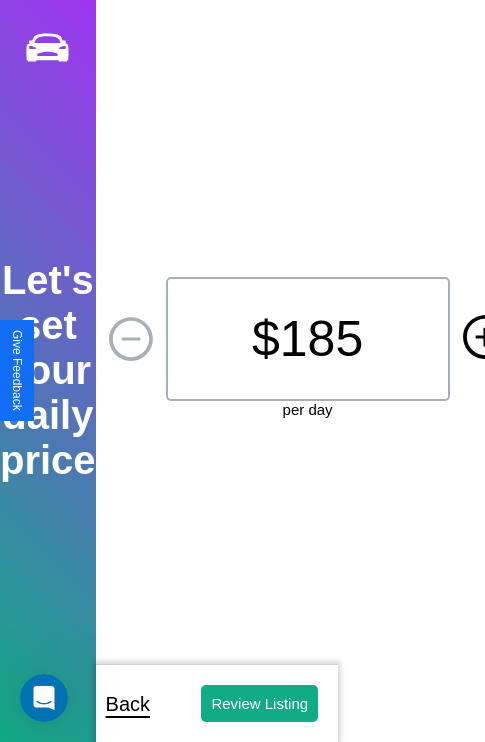 click 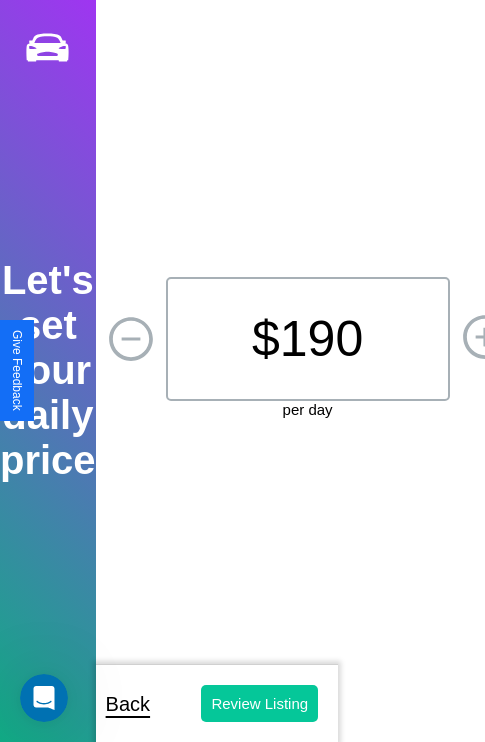 click on "Review Listing" at bounding box center [259, 703] 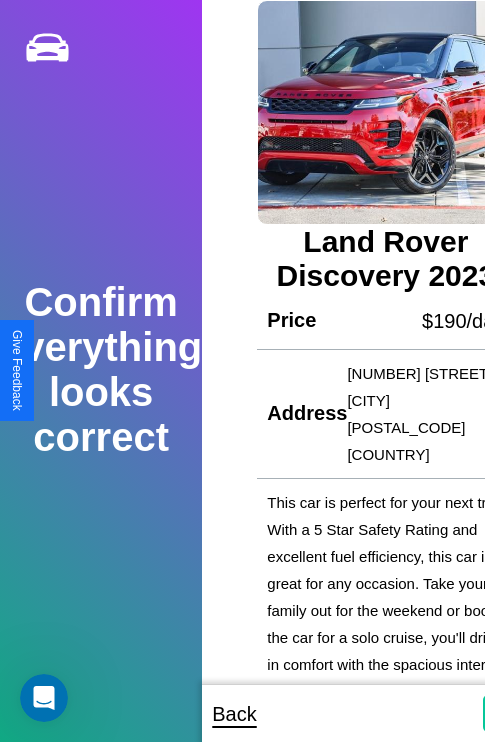scroll, scrollTop: 5, scrollLeft: 54, axis: both 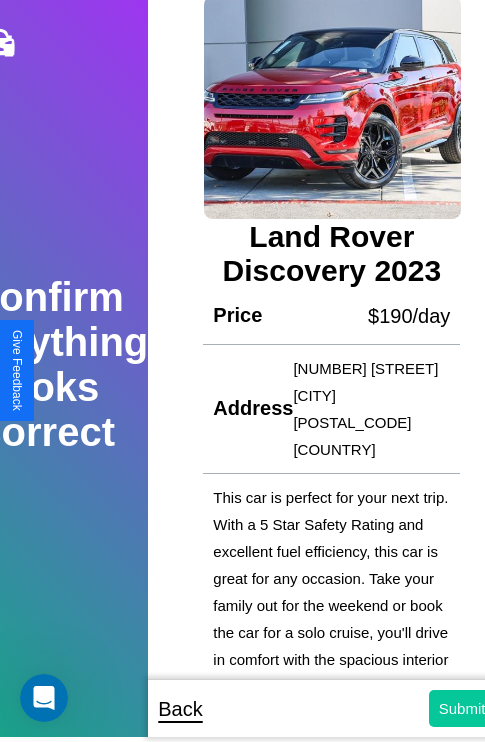click on "Submit" at bounding box center [462, 708] 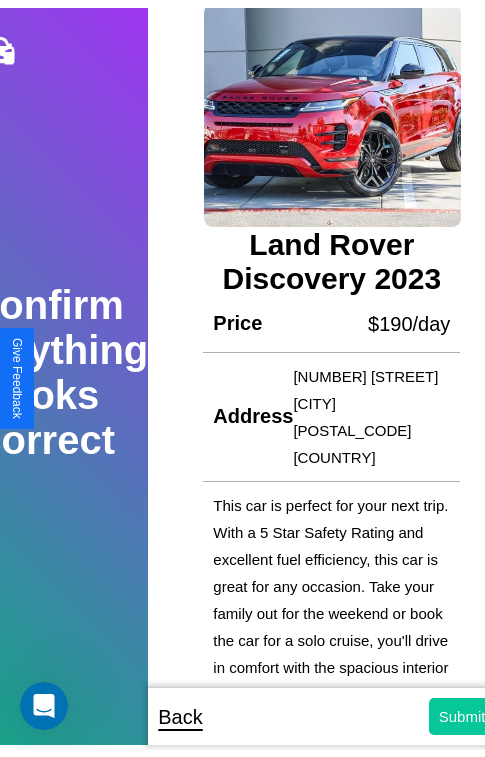 scroll, scrollTop: 5, scrollLeft: 0, axis: vertical 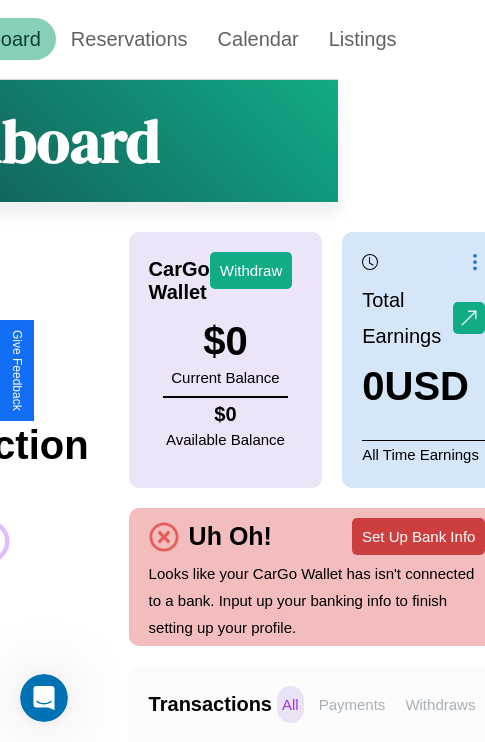 click on "Set Up Bank Info" at bounding box center (418, 536) 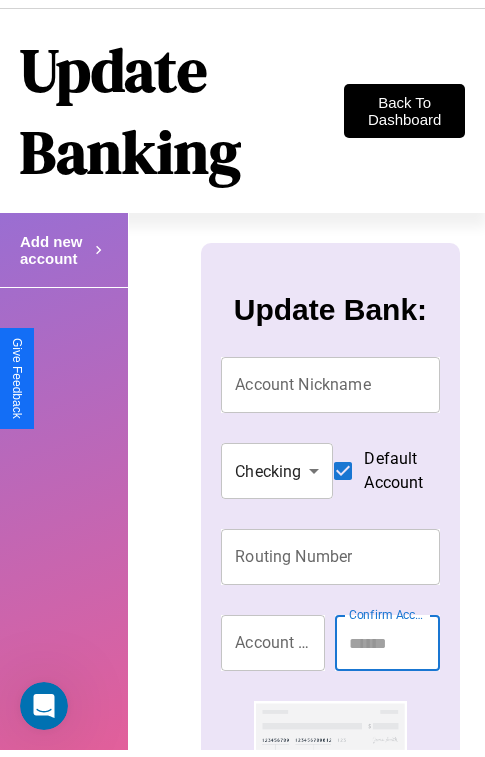 scroll, scrollTop: 0, scrollLeft: 0, axis: both 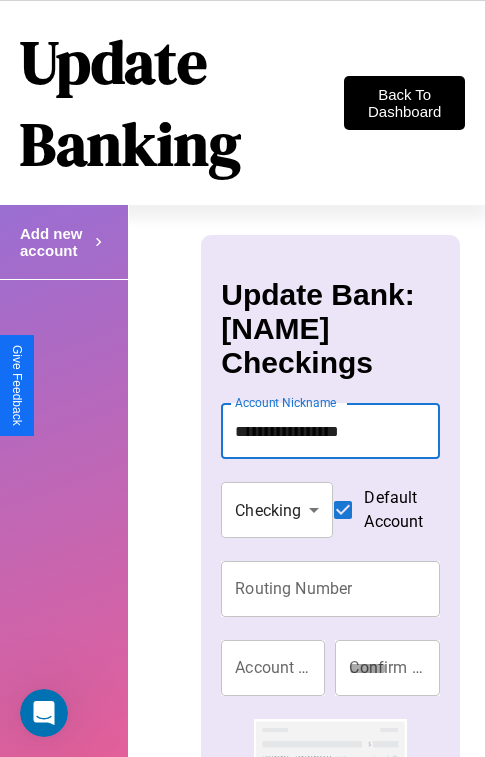 type on "**********" 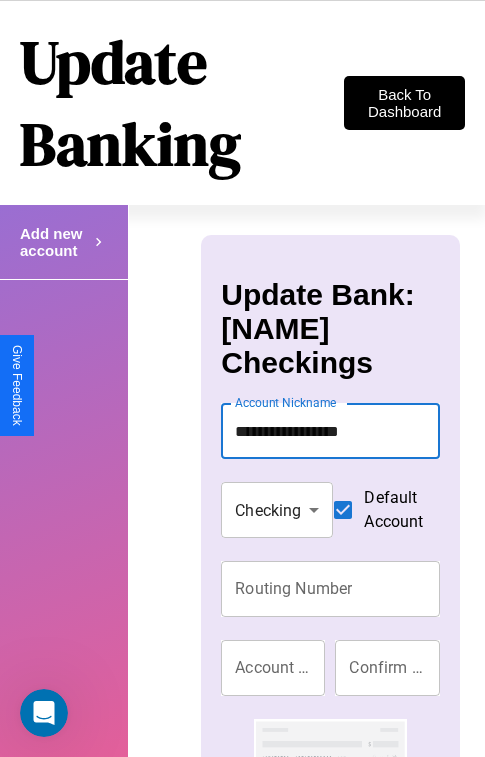 click on "Routing Number" at bounding box center [330, 589] 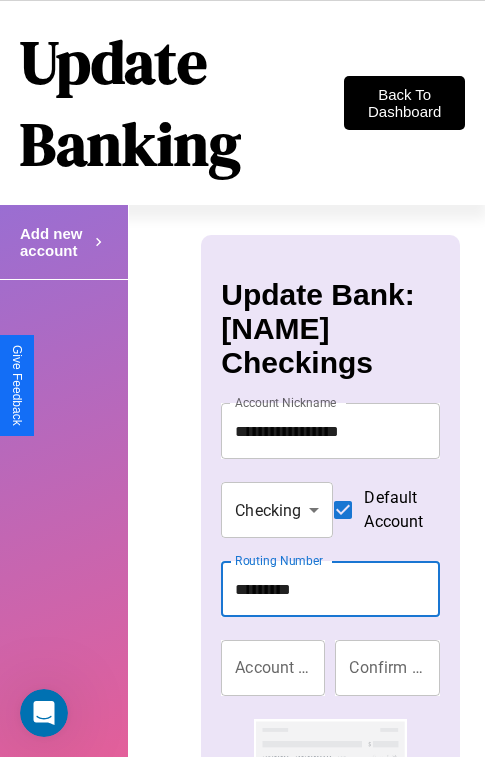 type on "*********" 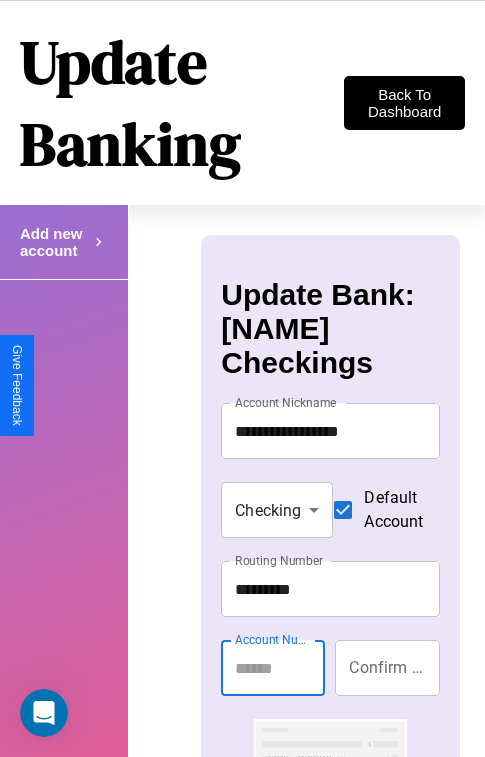 click on "Account Number" at bounding box center [273, 668] 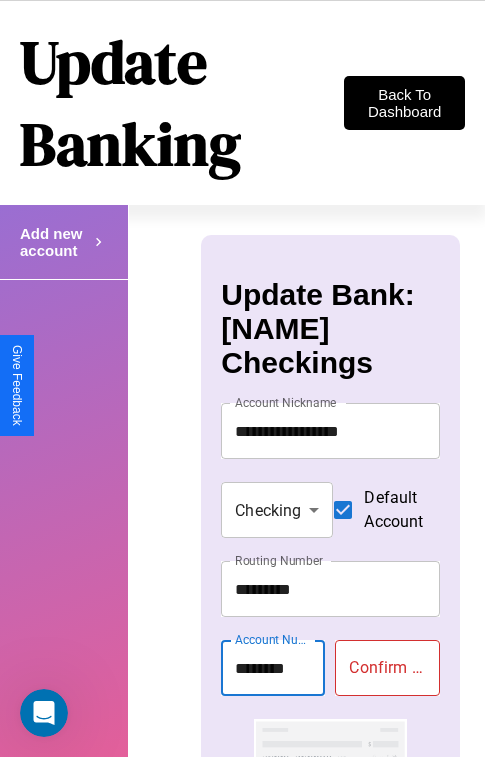 type on "********" 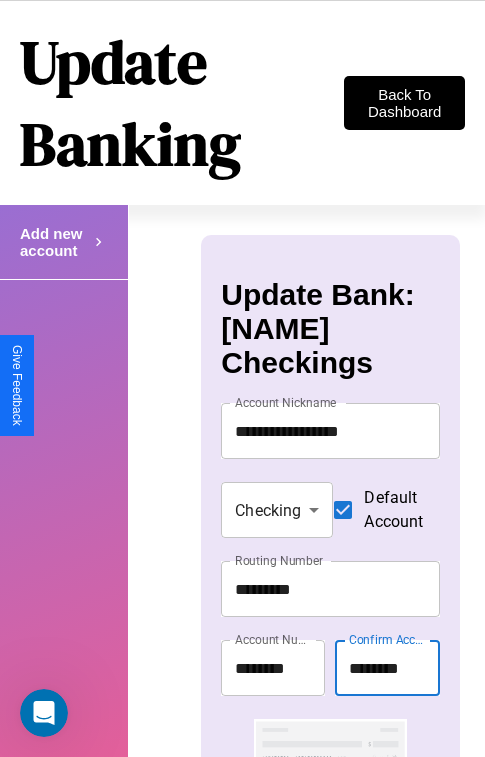 scroll, scrollTop: 81, scrollLeft: 0, axis: vertical 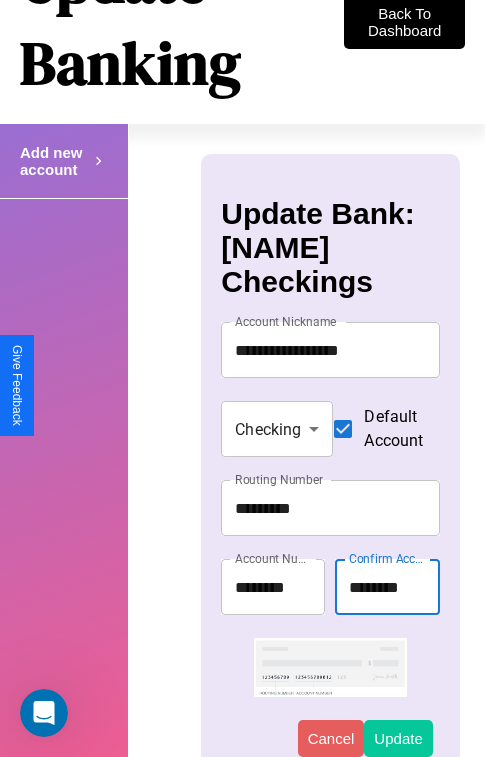 type on "********" 